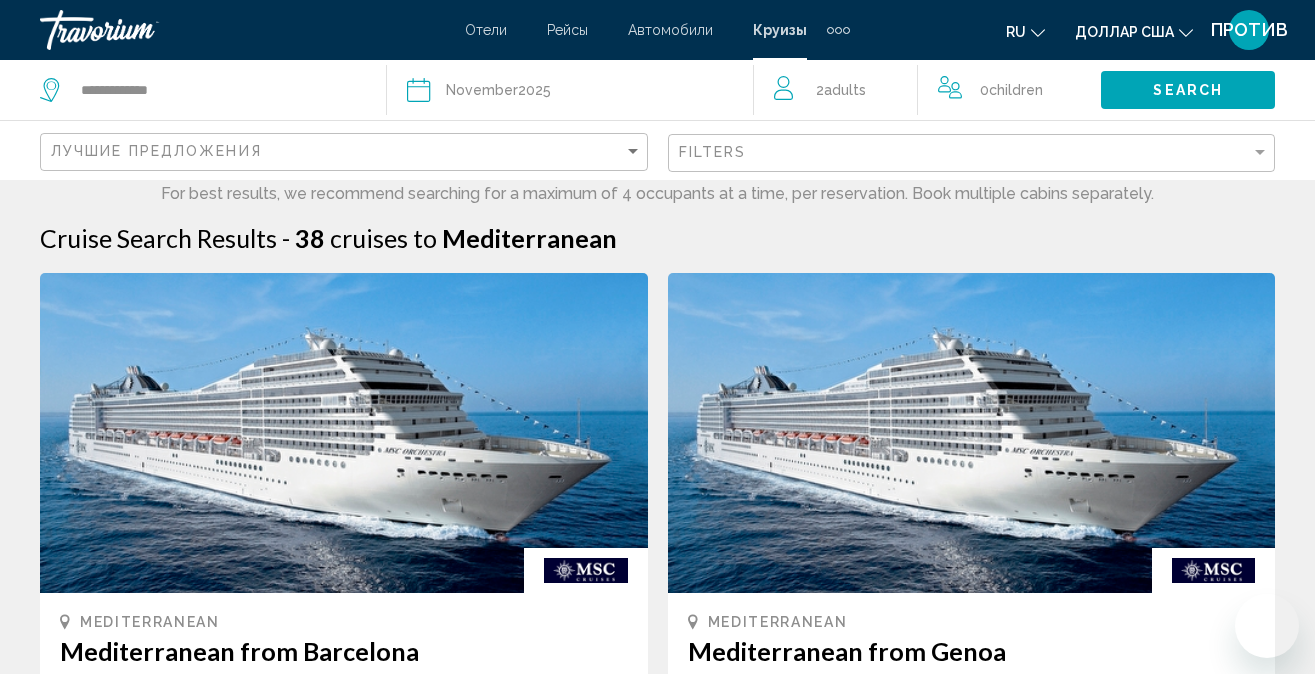scroll, scrollTop: 2600, scrollLeft: 0, axis: vertical 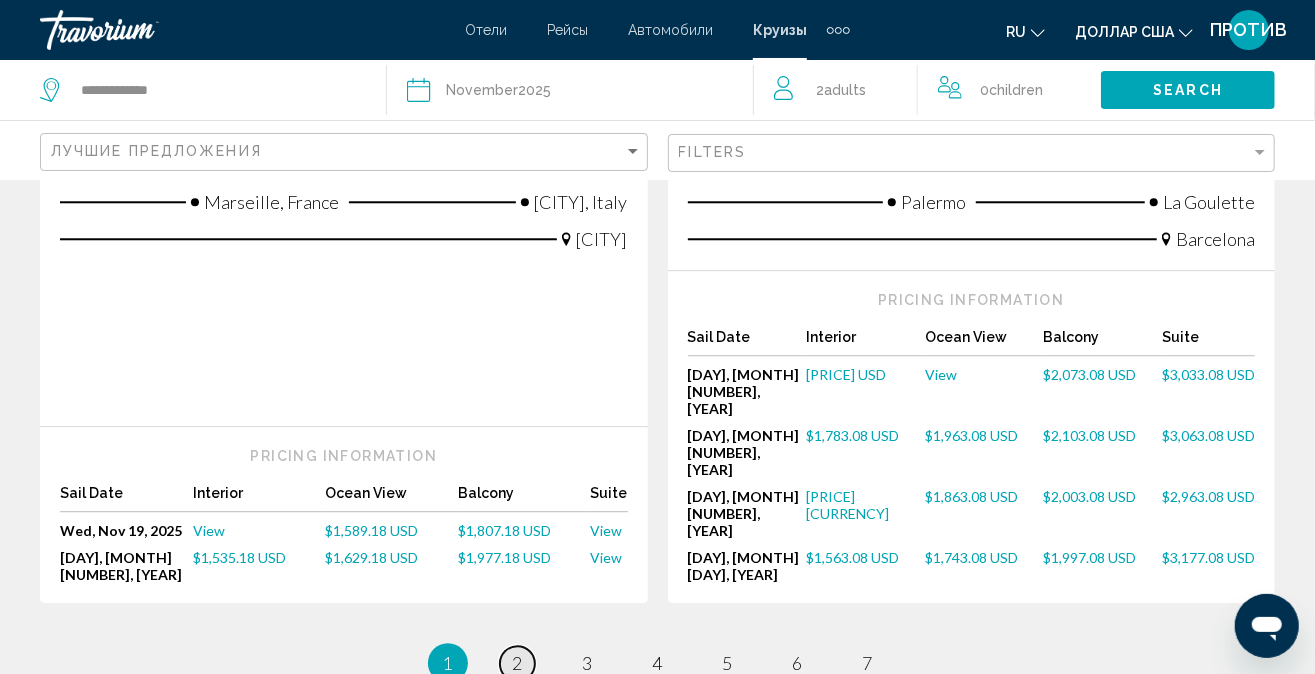 click on "2" at bounding box center [518, 663] 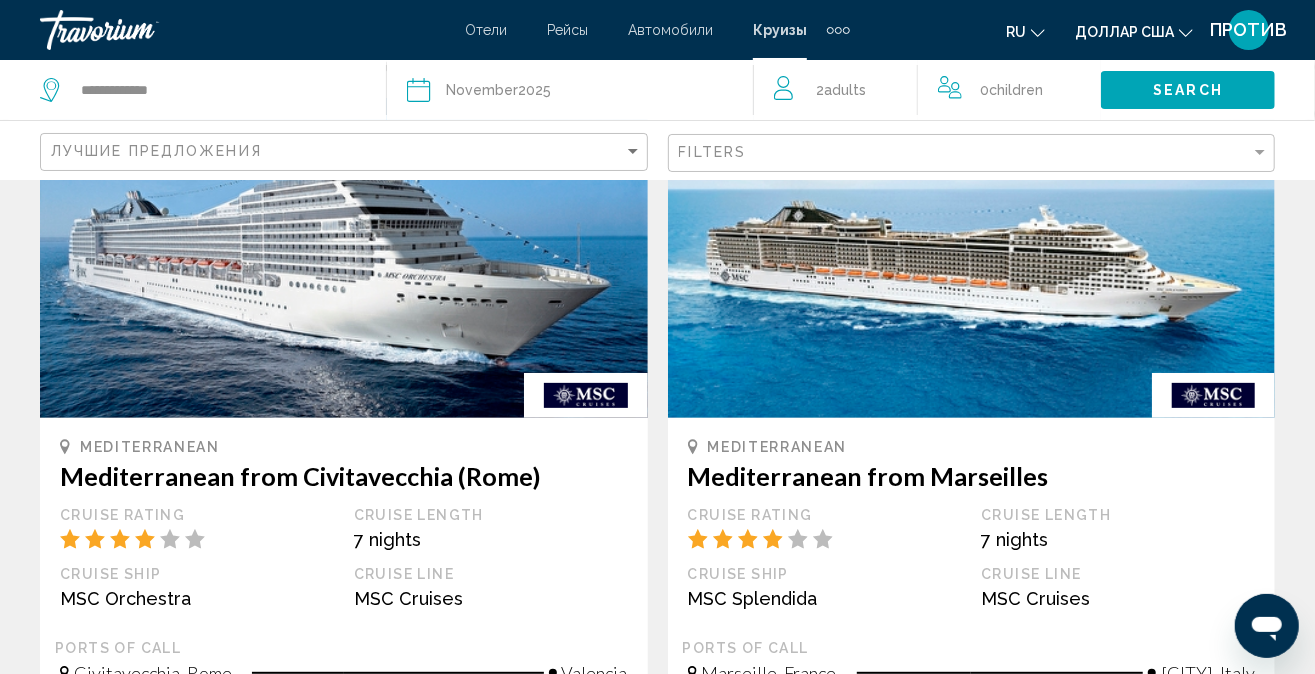 scroll, scrollTop: 200, scrollLeft: 0, axis: vertical 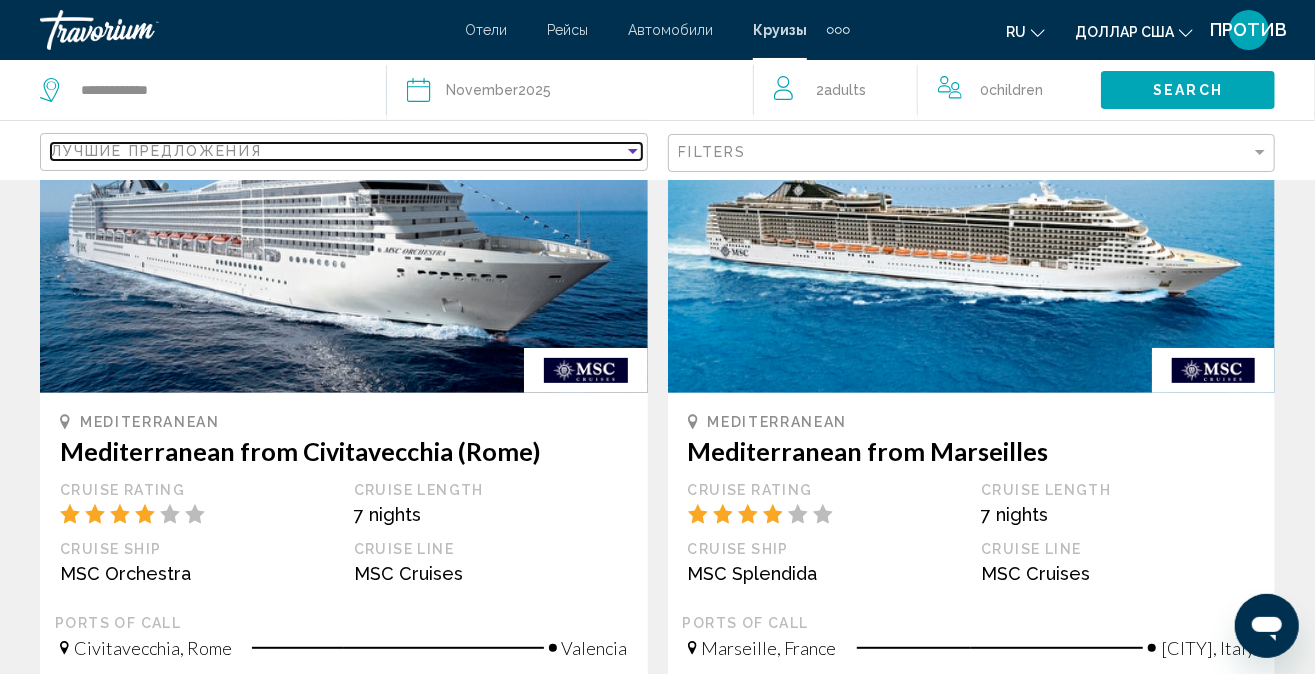 click at bounding box center (633, 151) 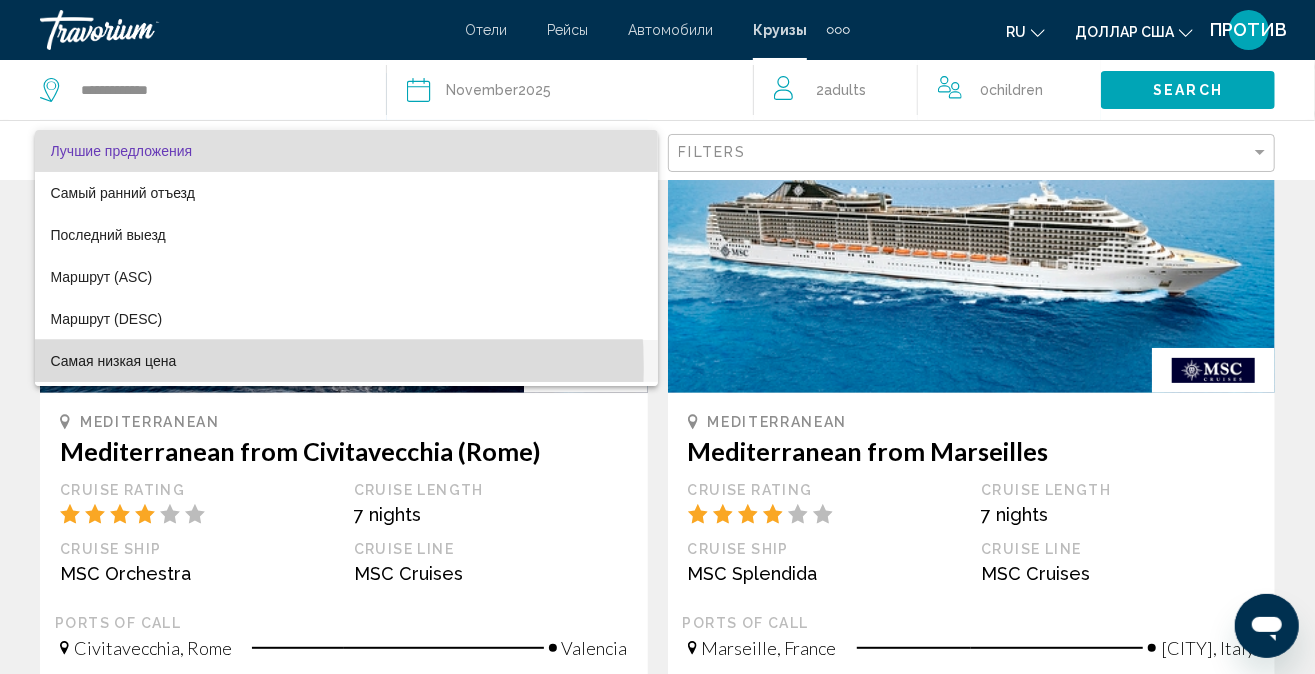 click on "Самая низкая цена" at bounding box center (347, 361) 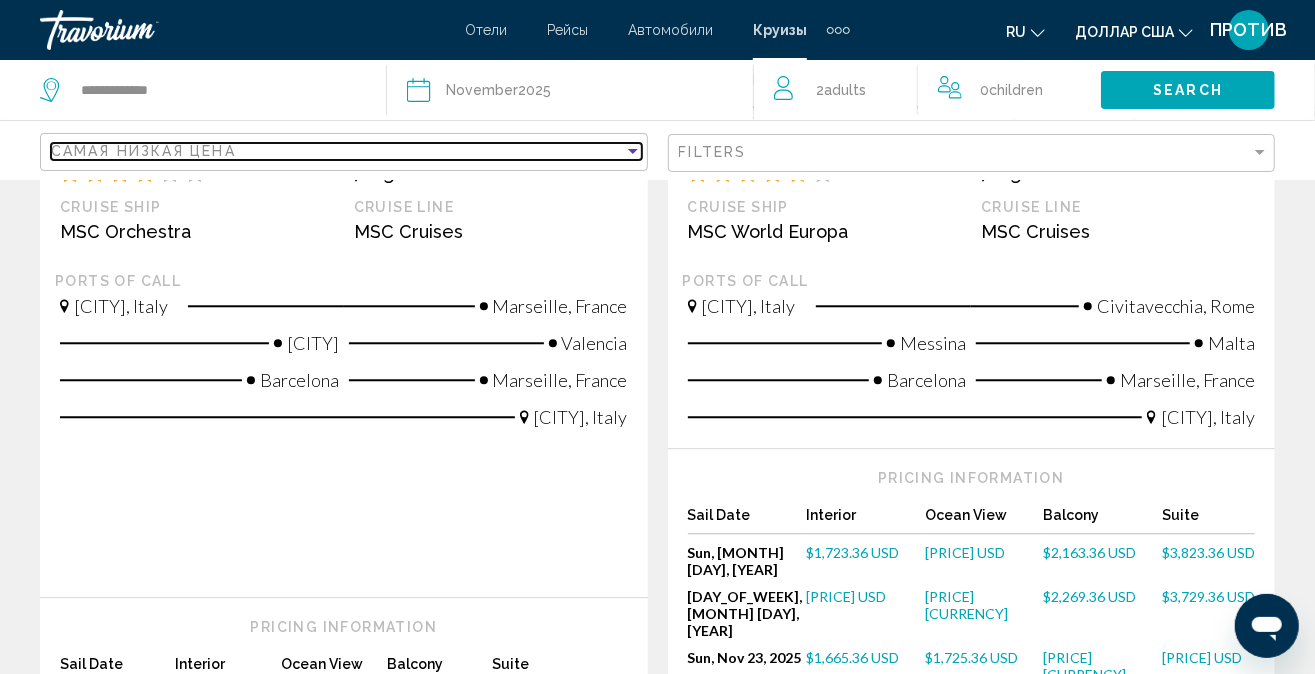scroll, scrollTop: 2700, scrollLeft: 0, axis: vertical 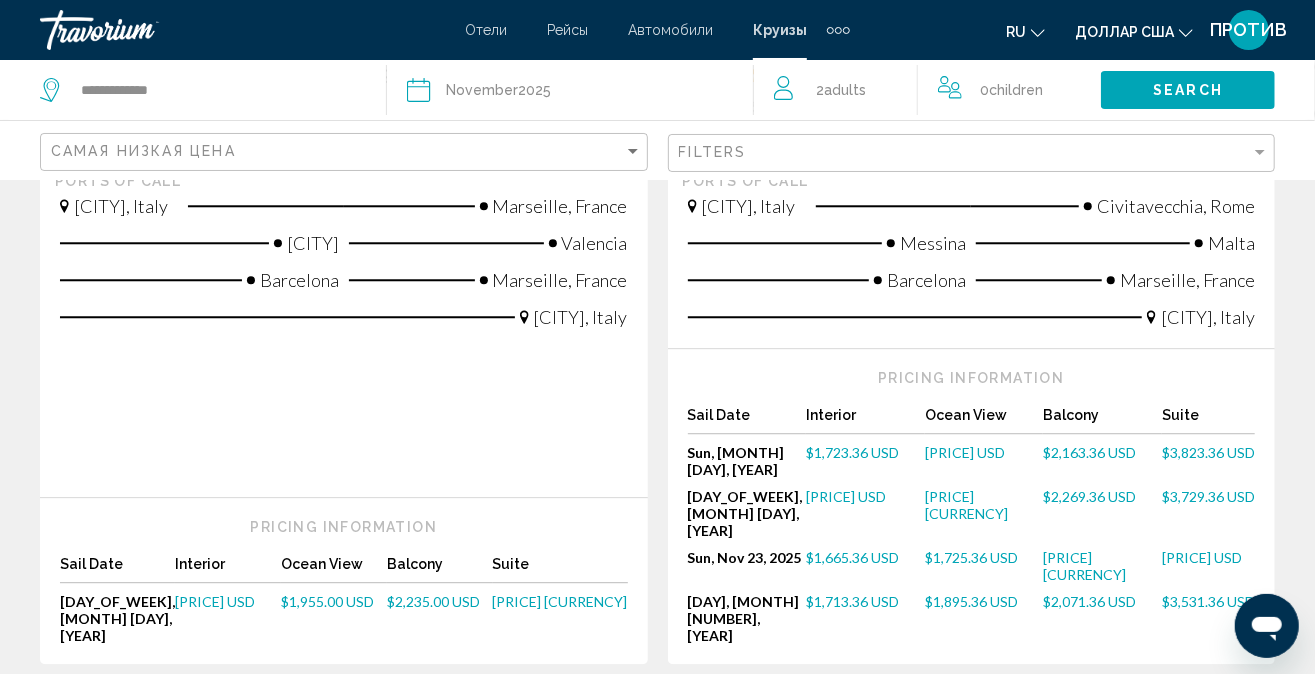 click on "7" at bounding box center [868, 724] 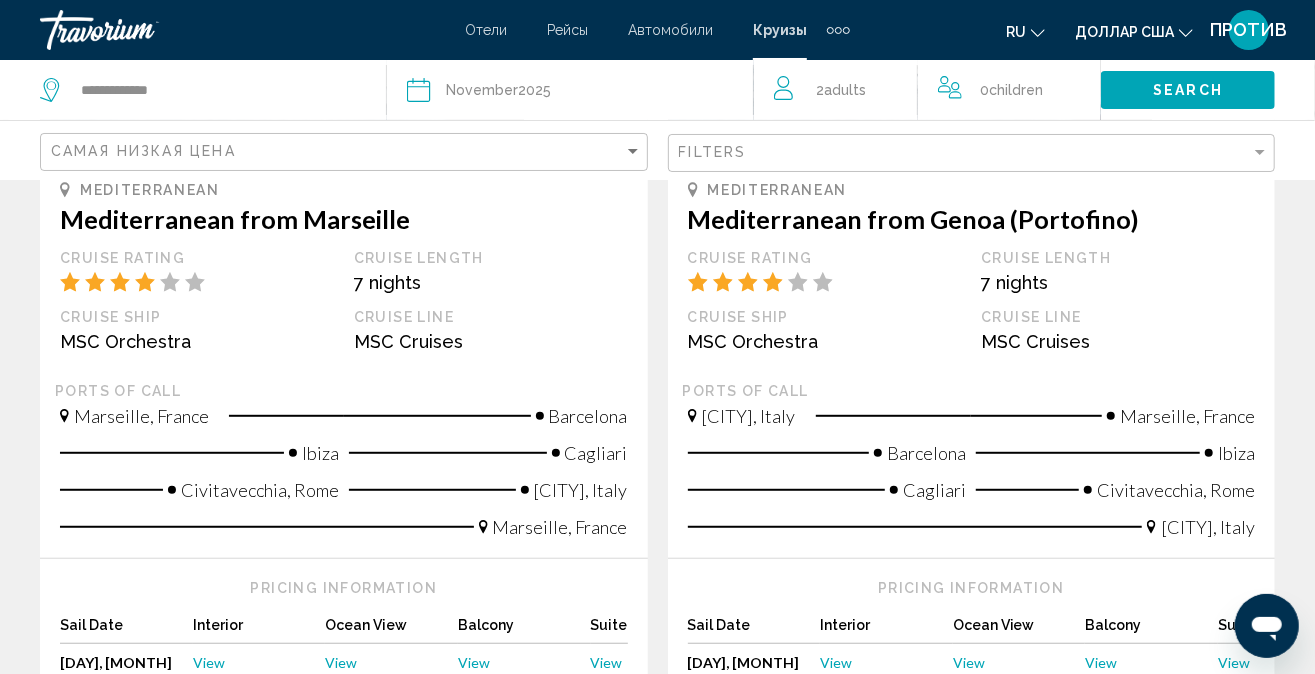 scroll, scrollTop: 600, scrollLeft: 0, axis: vertical 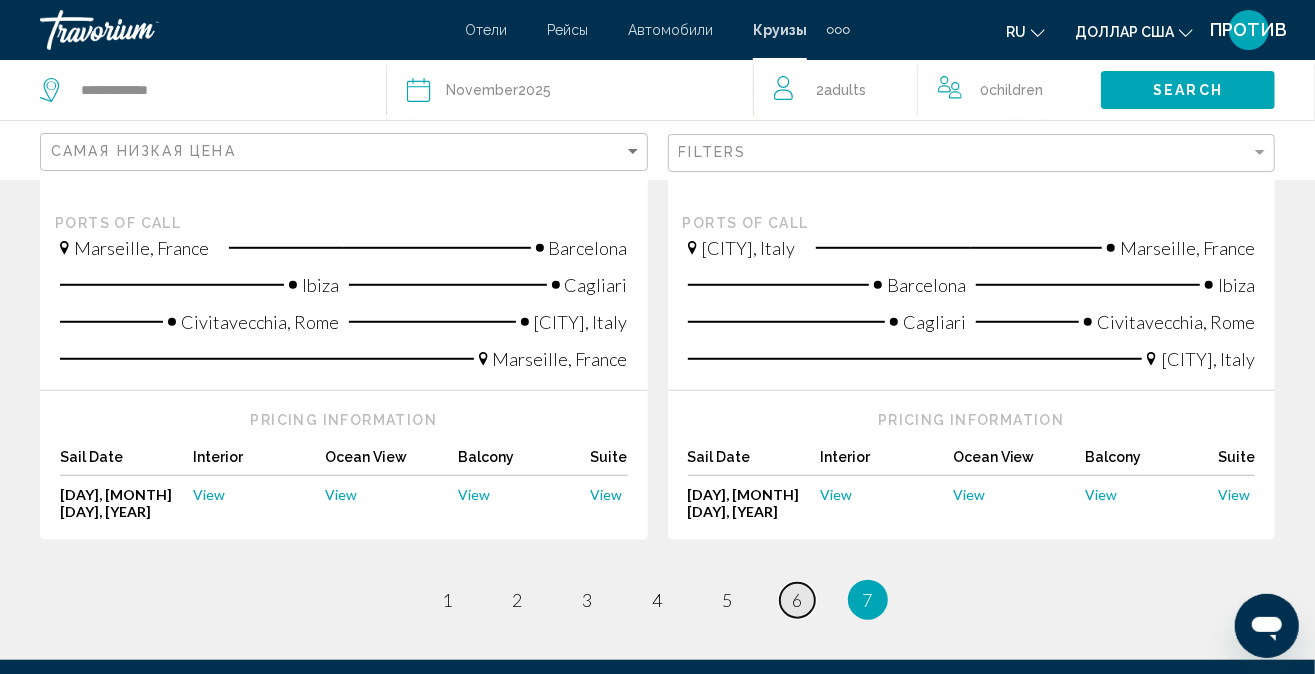 click on "6" at bounding box center [798, 600] 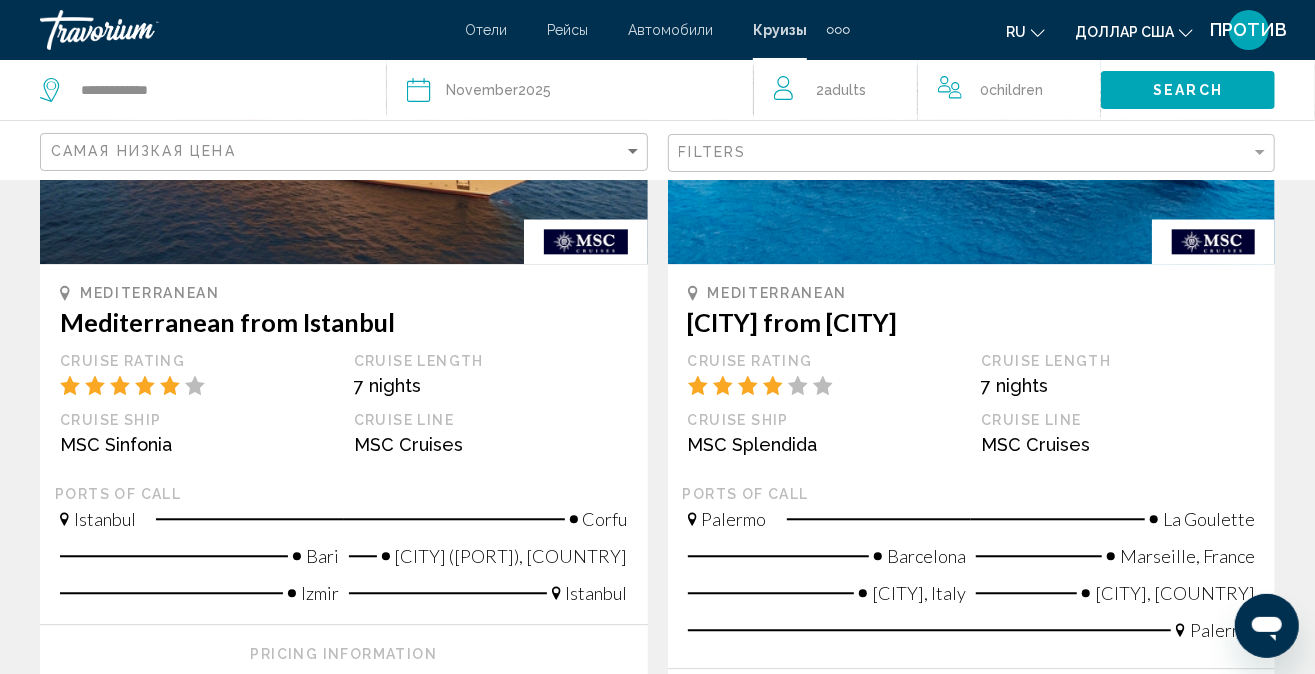 scroll, scrollTop: 2500, scrollLeft: 0, axis: vertical 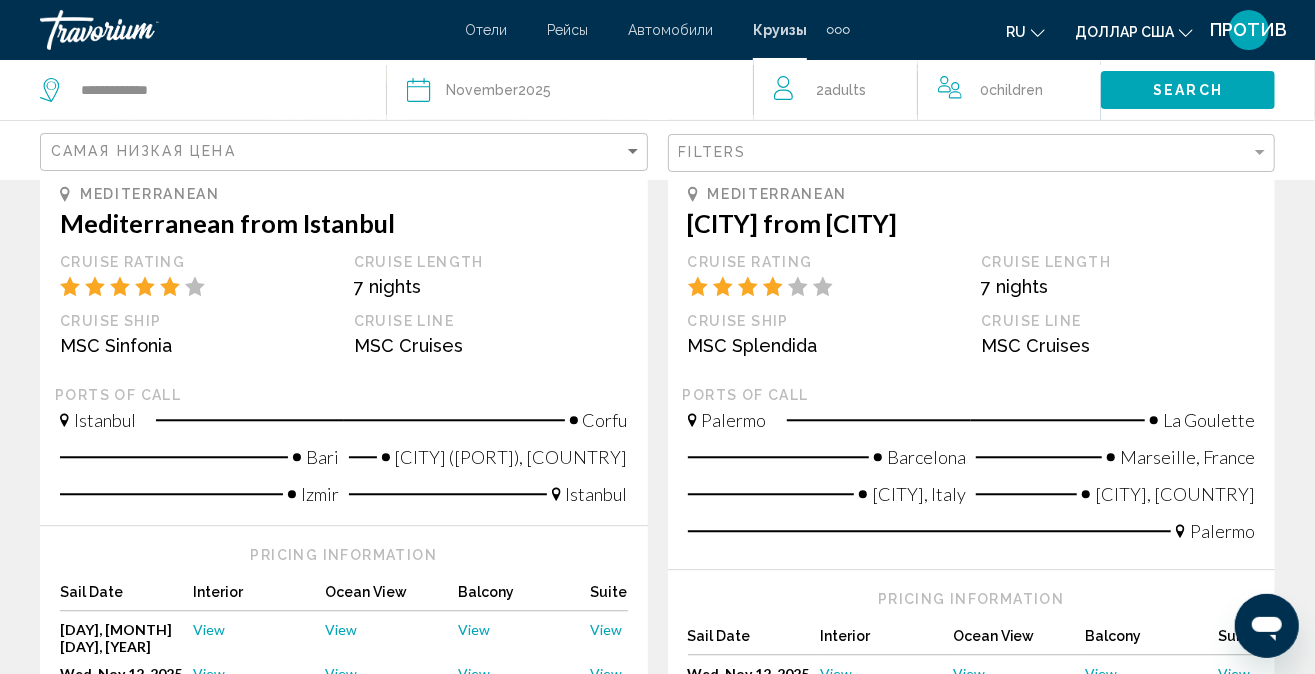 click on "5" at bounding box center (728, 833) 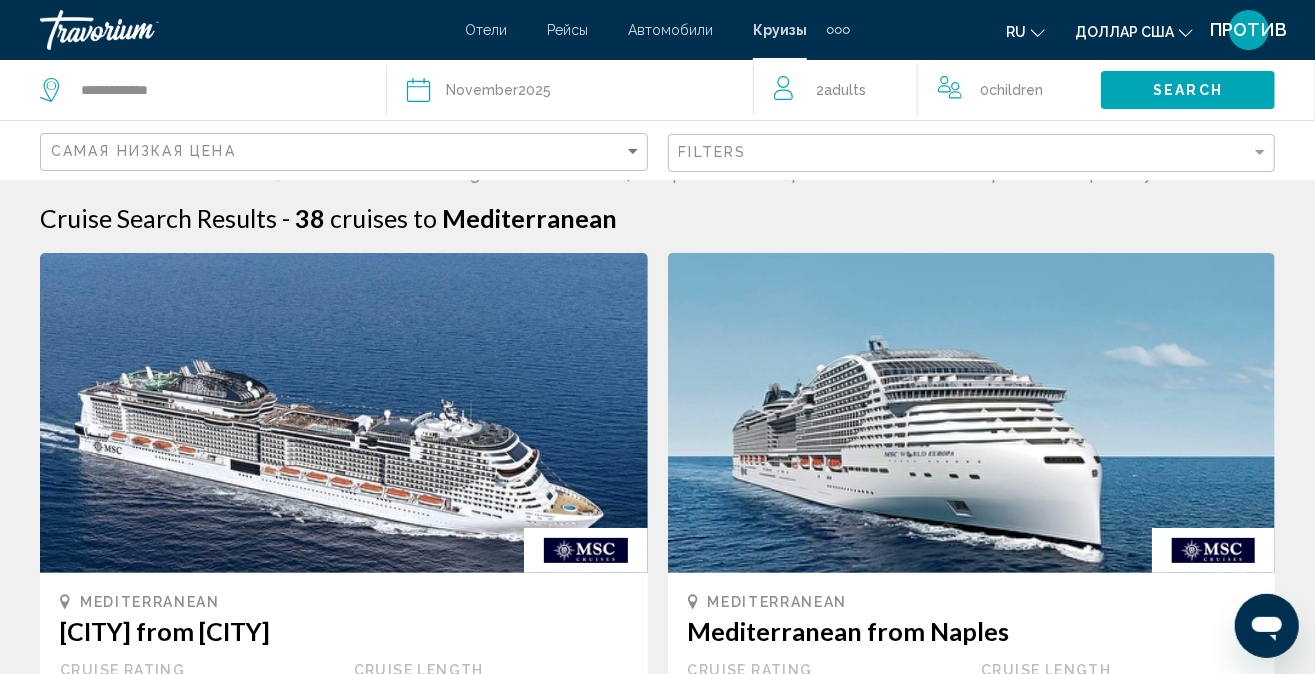 scroll, scrollTop: 0, scrollLeft: 0, axis: both 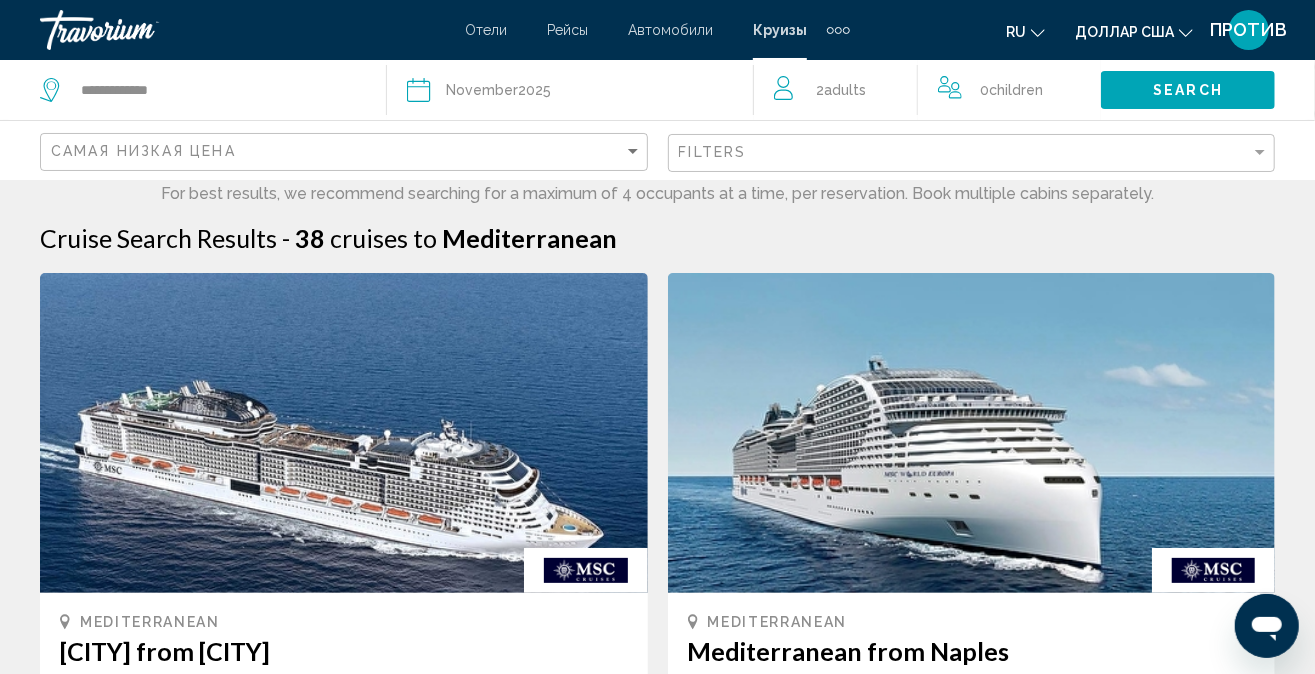 click at bounding box center (846, 30) 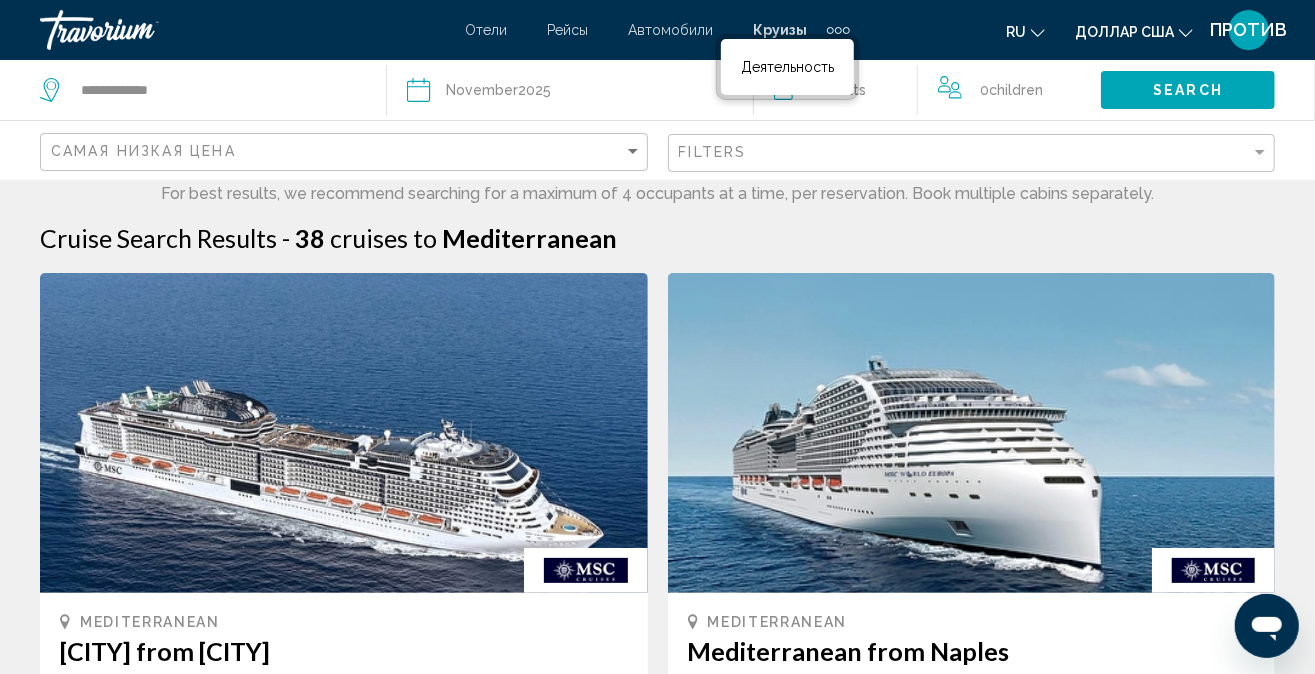 click at bounding box center [846, 30] 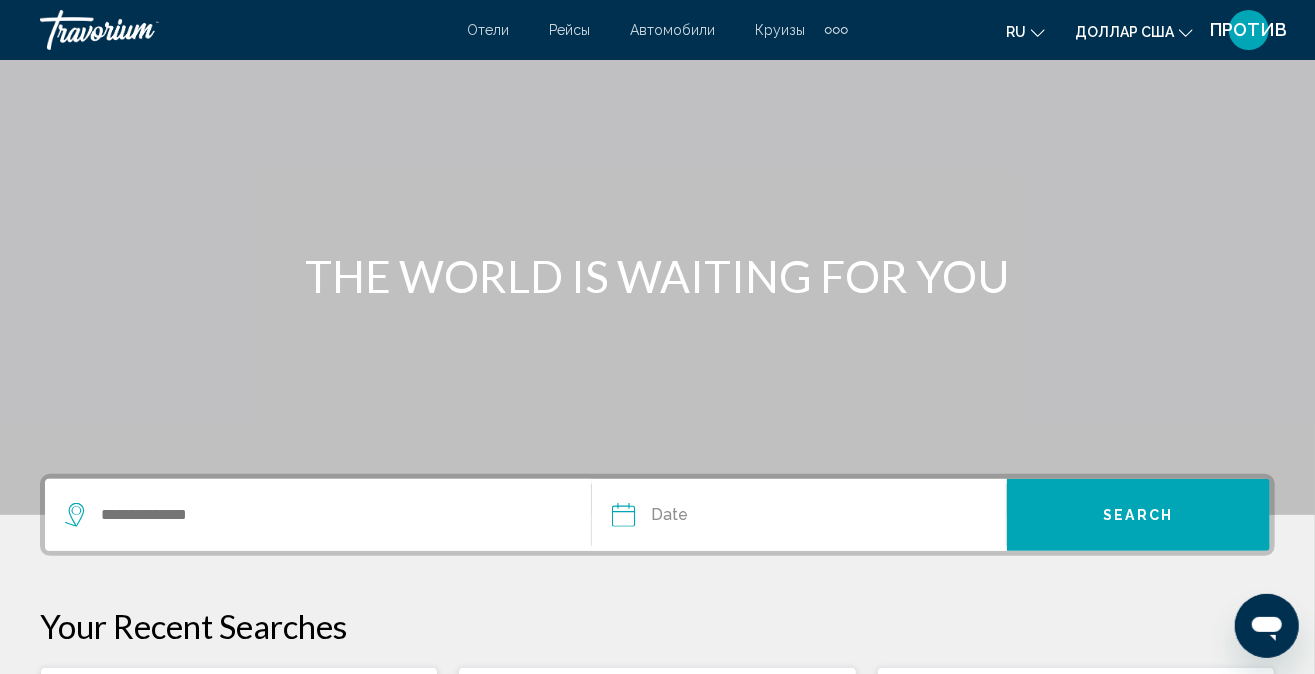 scroll, scrollTop: 200, scrollLeft: 0, axis: vertical 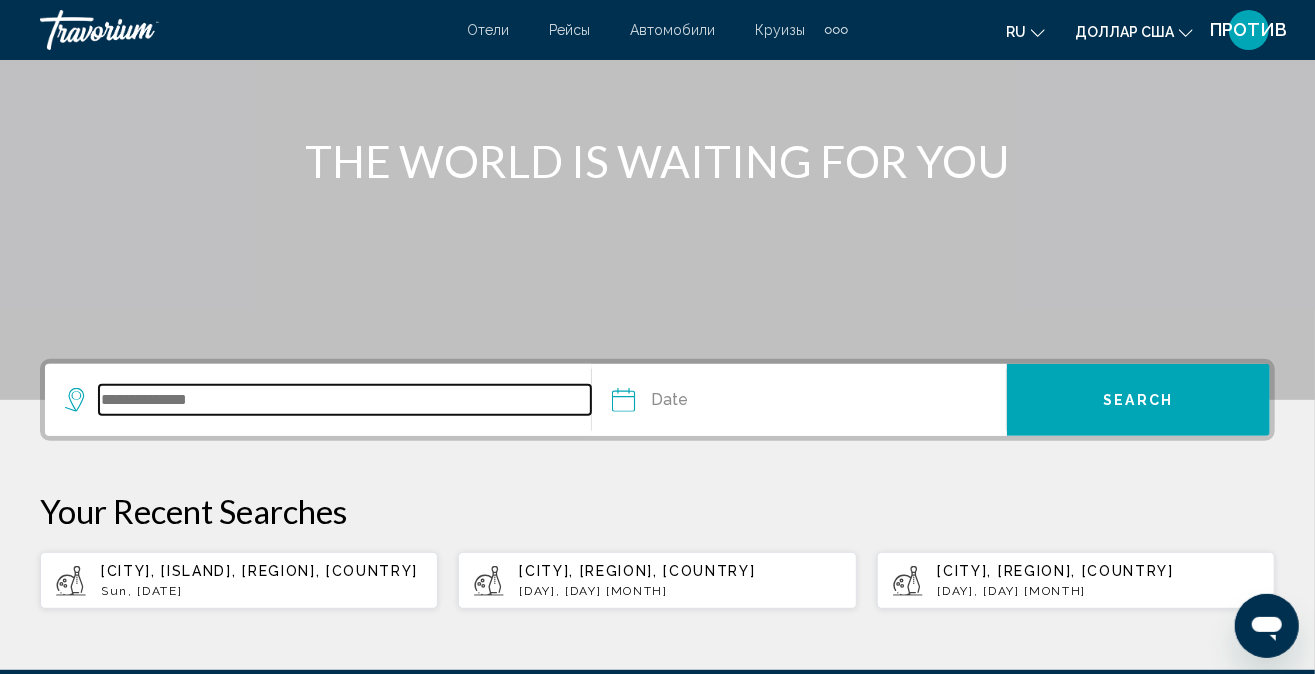 click at bounding box center (345, 400) 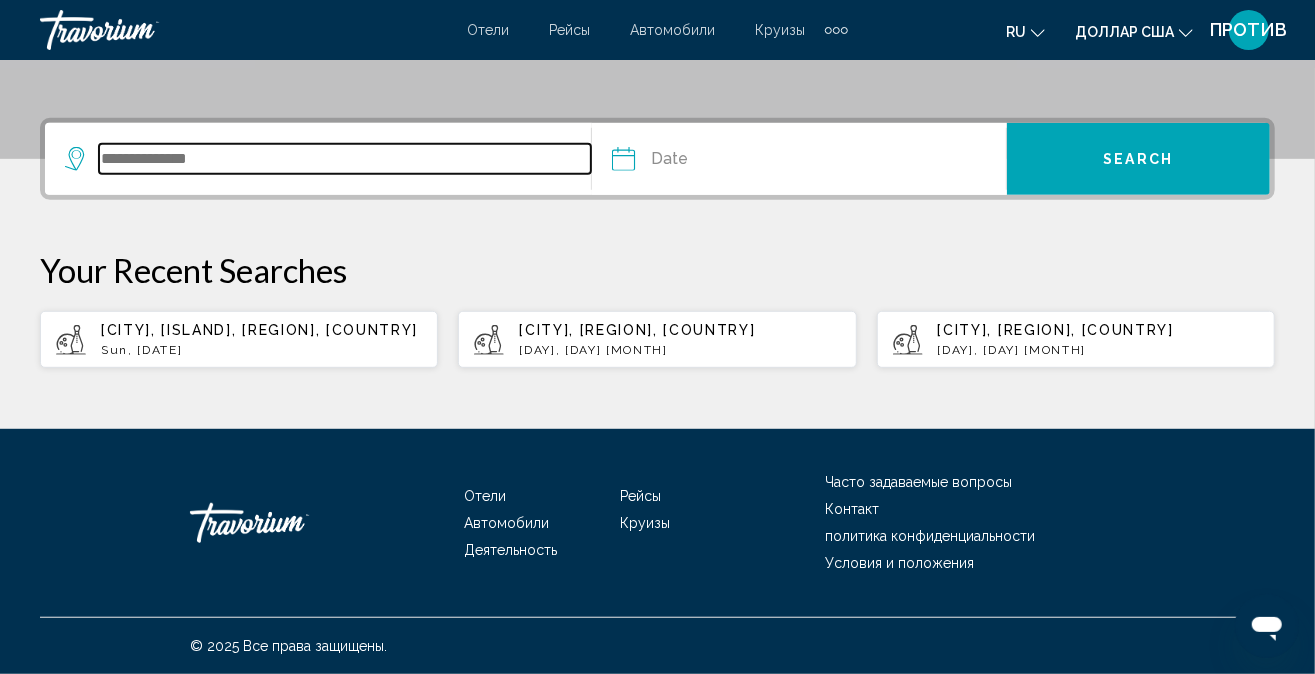 scroll, scrollTop: 454, scrollLeft: 0, axis: vertical 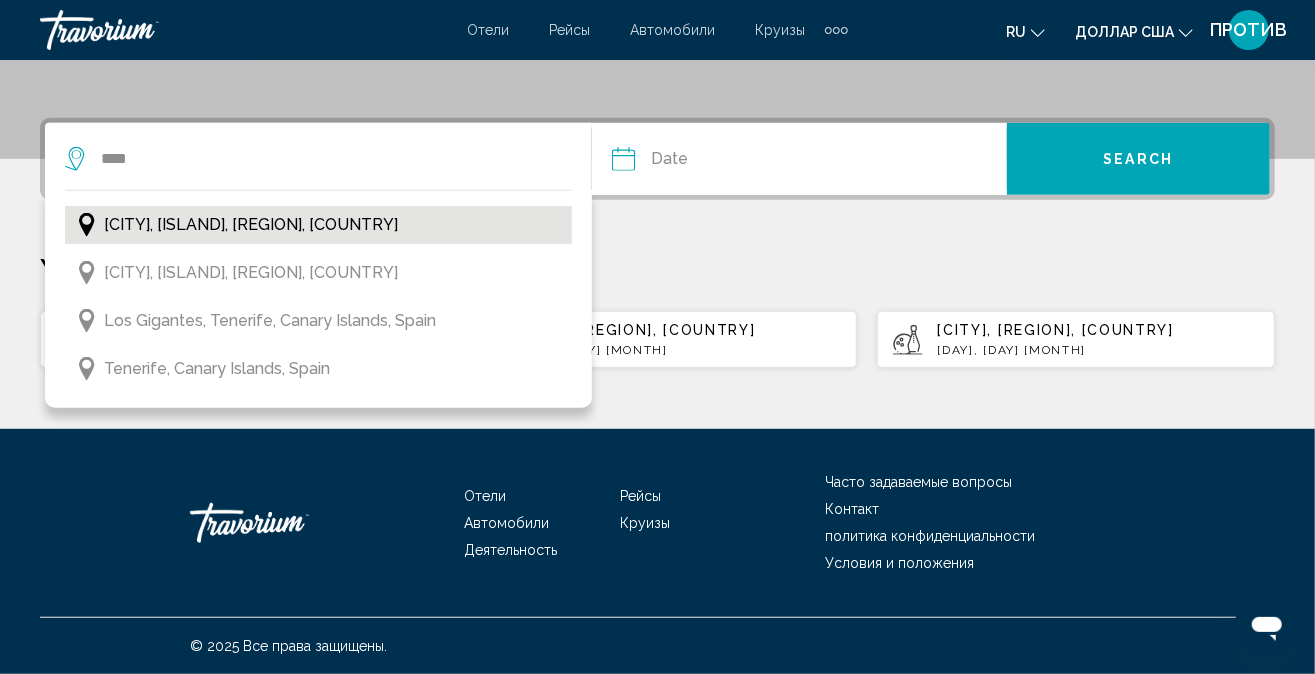 click on "[CITY], [ISLAND], [REGION], [COUNTRY]" at bounding box center (251, 225) 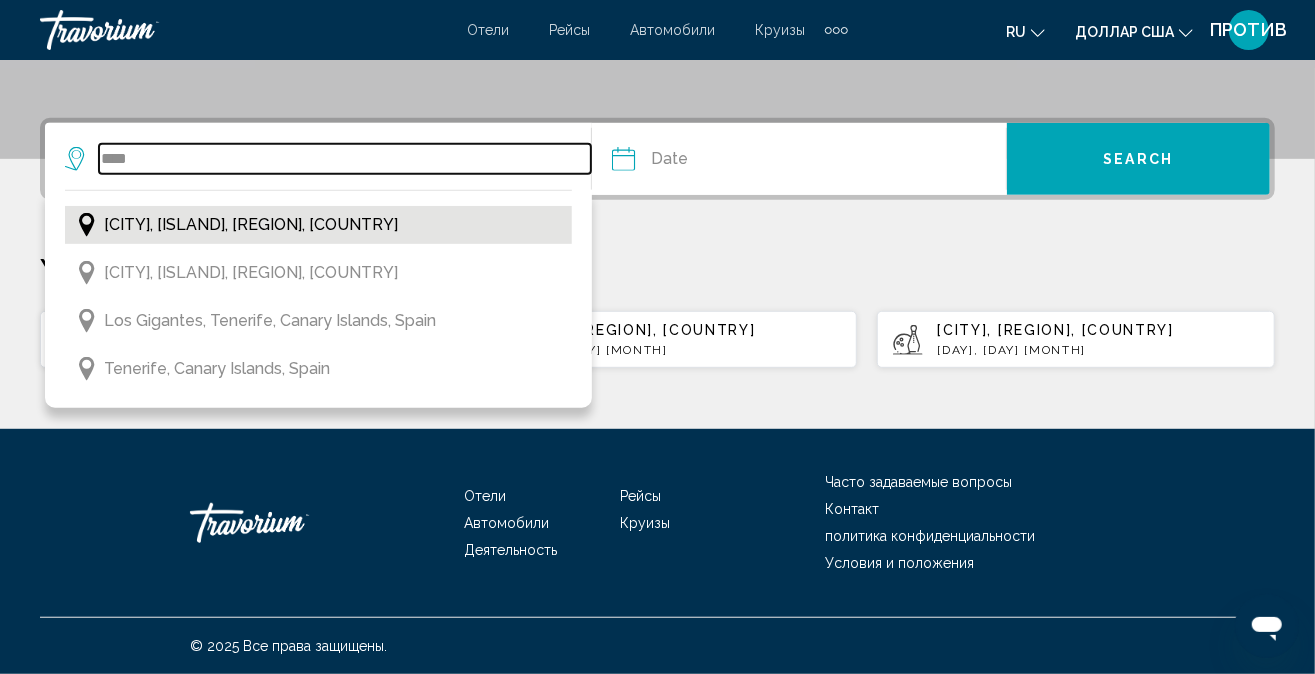 type on "**********" 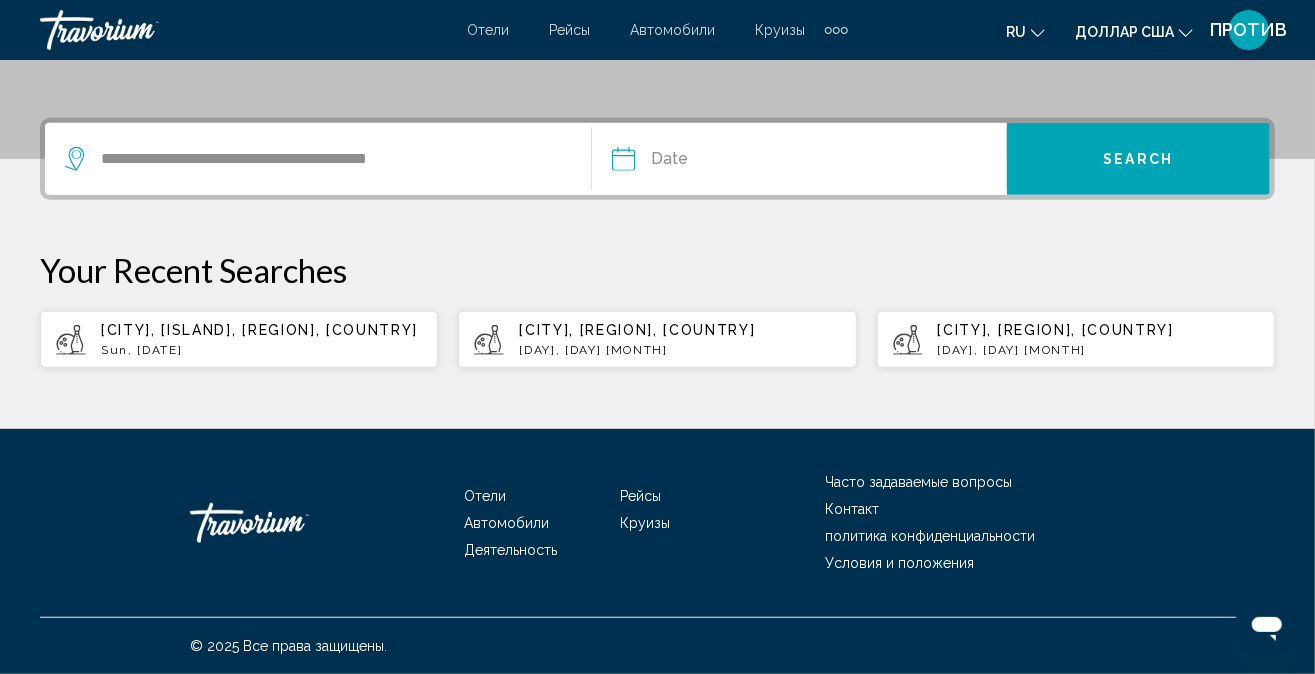 click at bounding box center [709, 162] 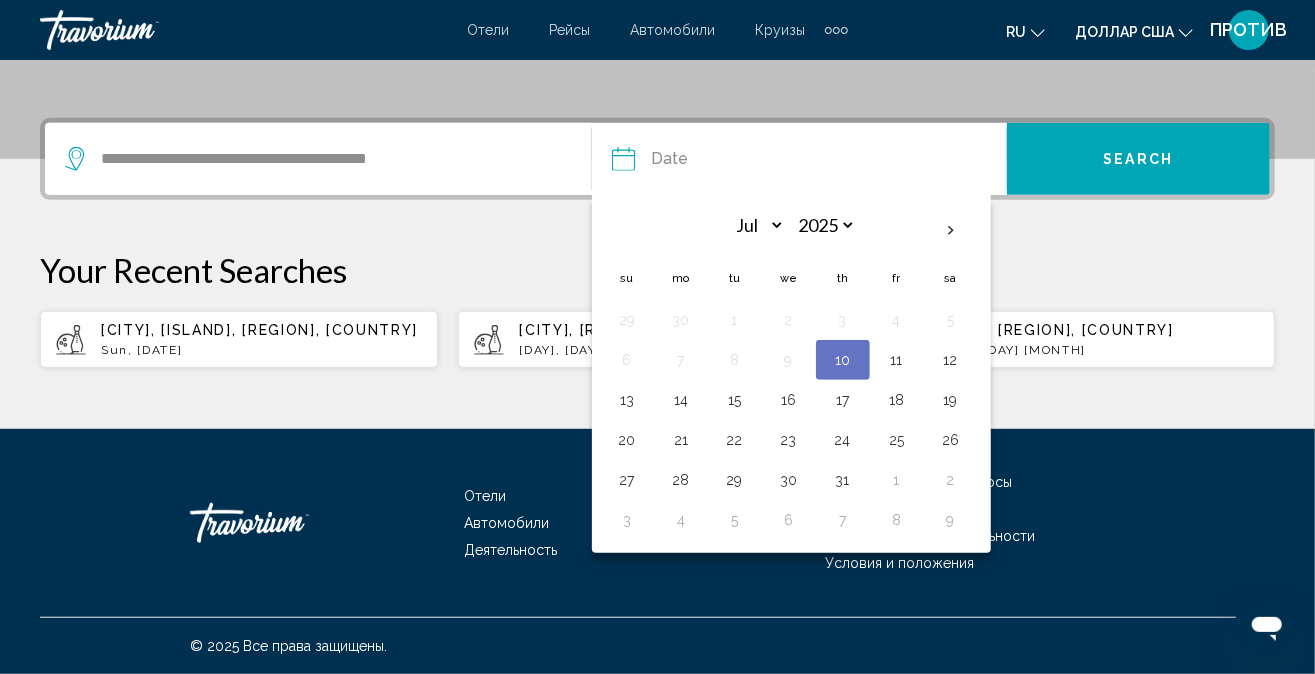 click on "10" at bounding box center (843, 360) 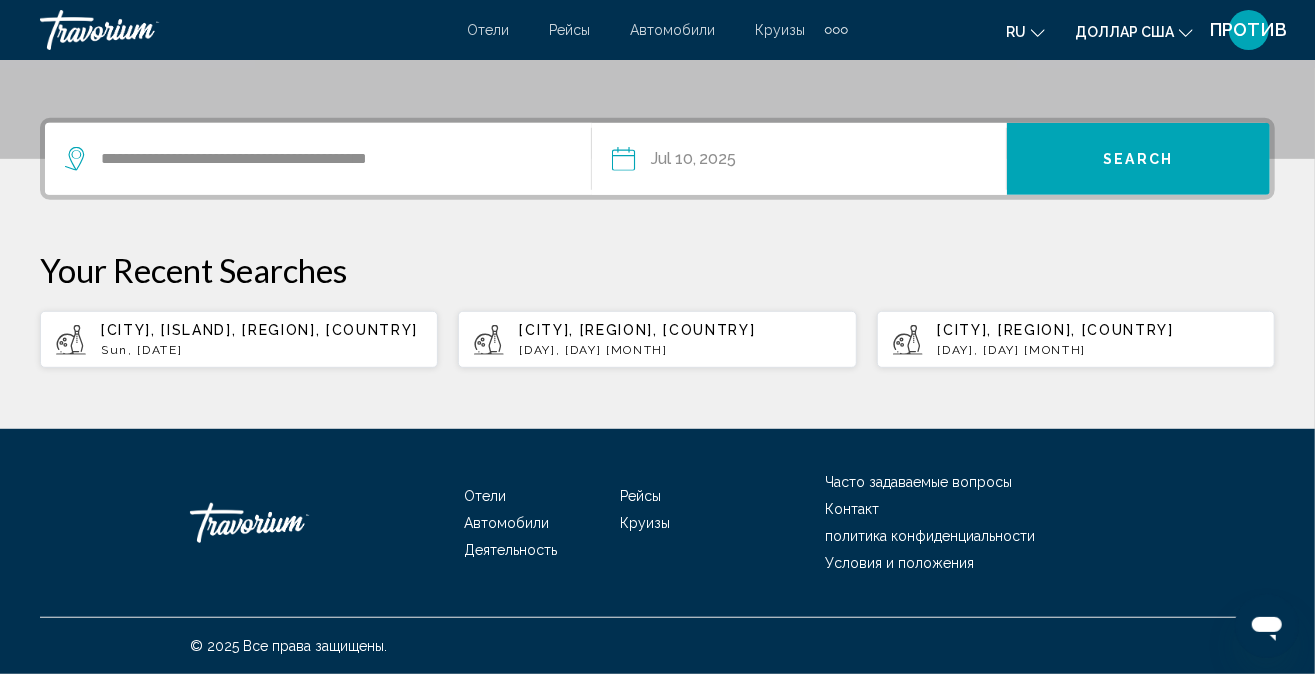 click on "Search" at bounding box center (1138, 159) 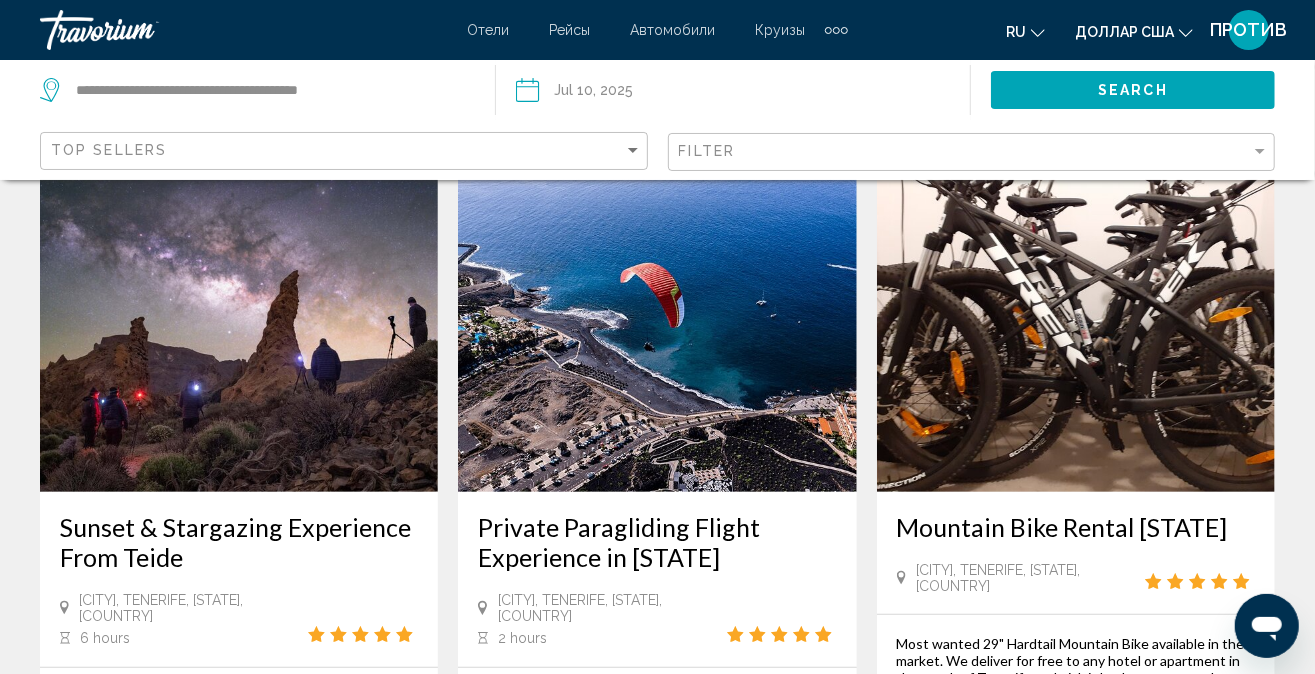 scroll, scrollTop: 17, scrollLeft: 0, axis: vertical 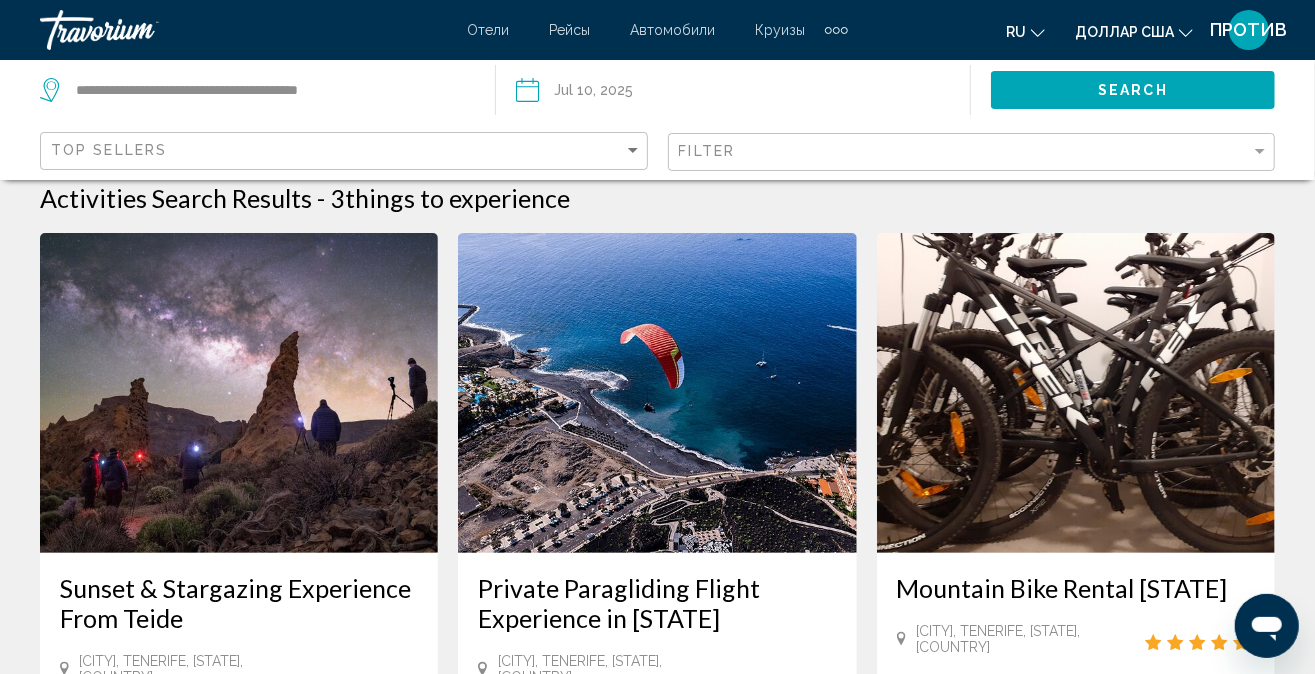 click at bounding box center [628, 93] 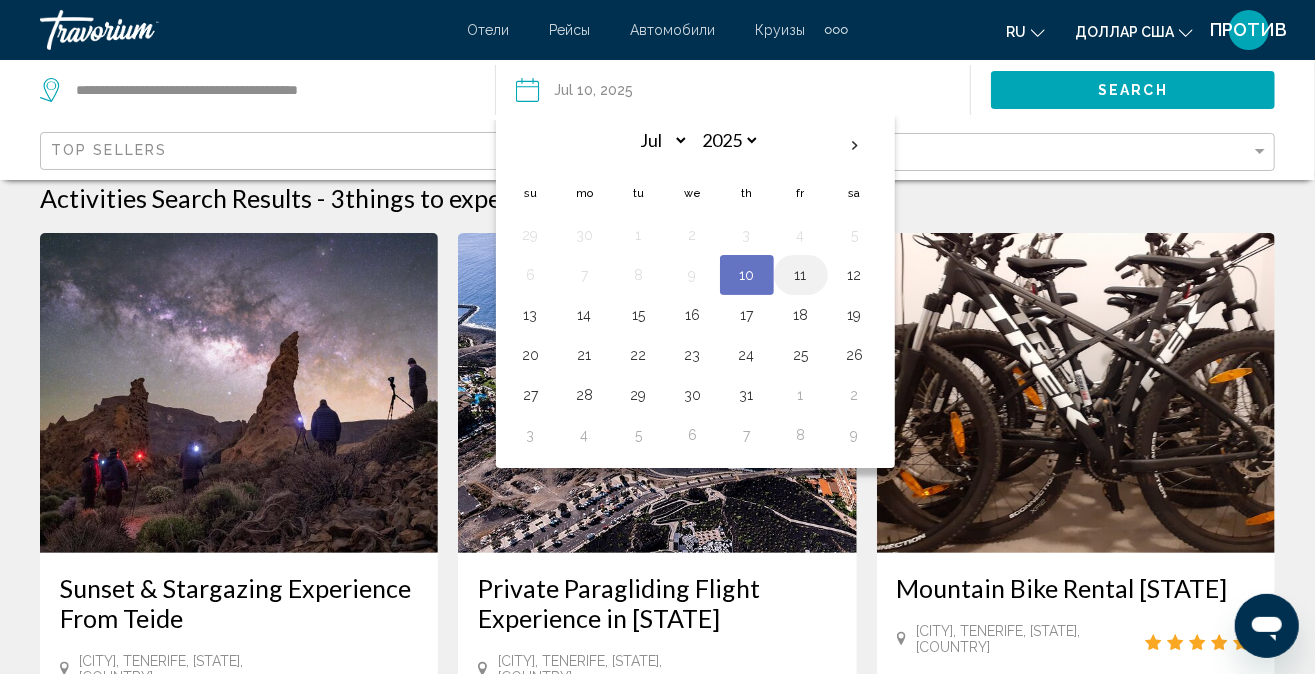 click on "11" at bounding box center [801, 275] 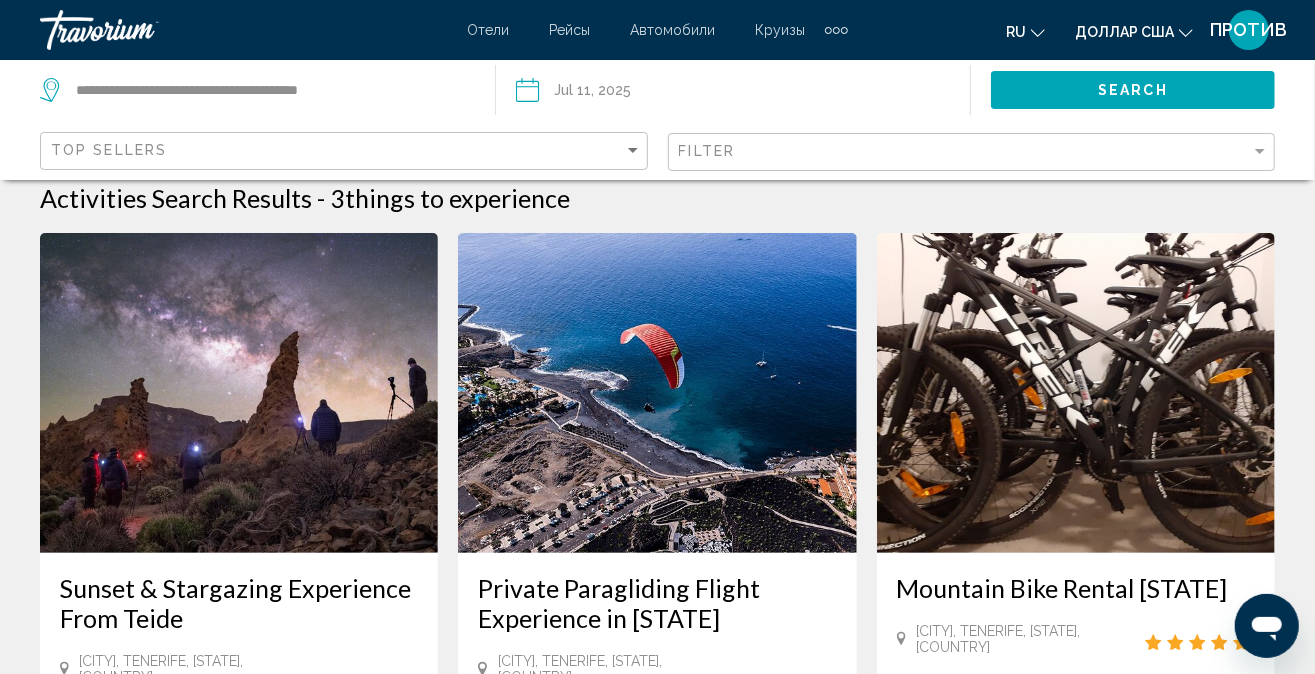 click on "Search" 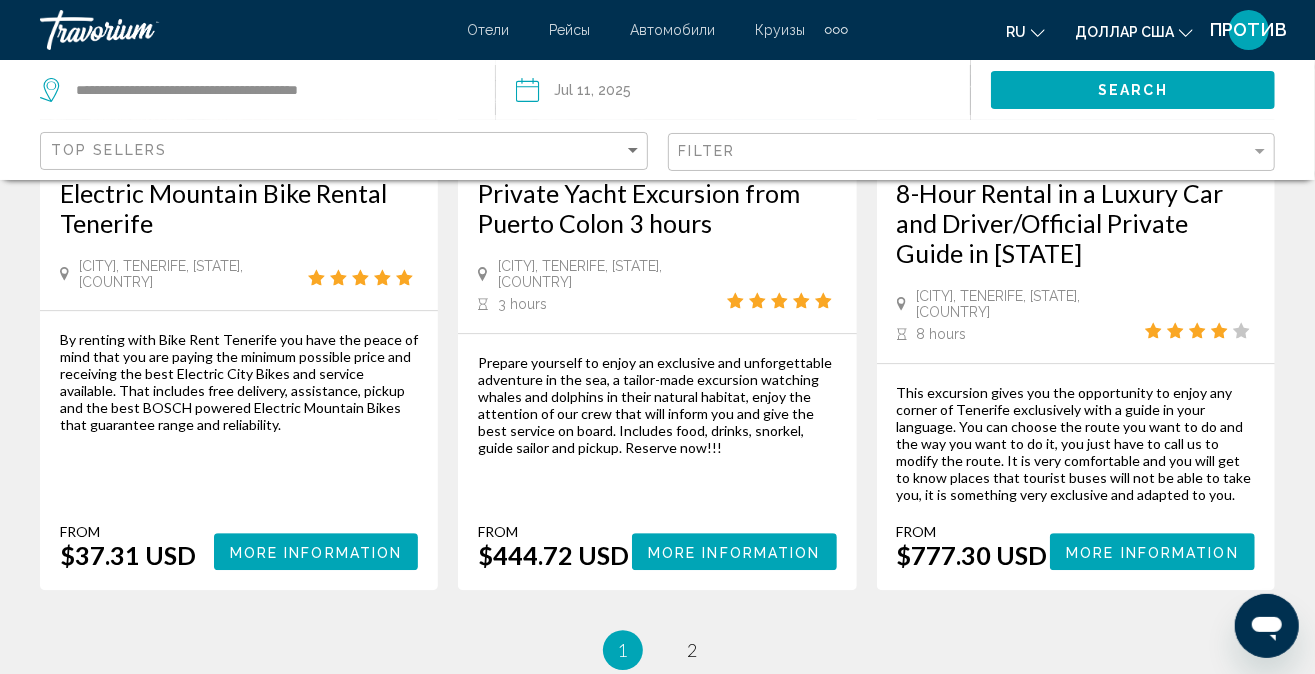 scroll, scrollTop: 2937, scrollLeft: 0, axis: vertical 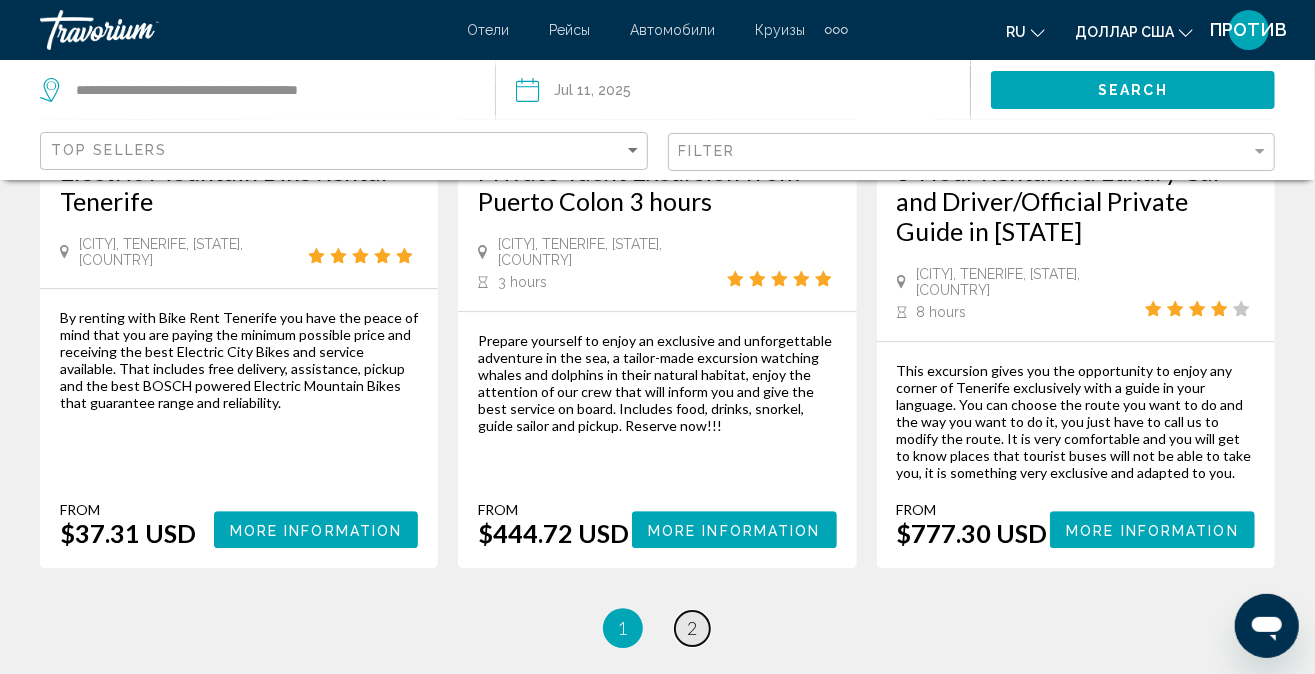 click on "2" at bounding box center [693, 628] 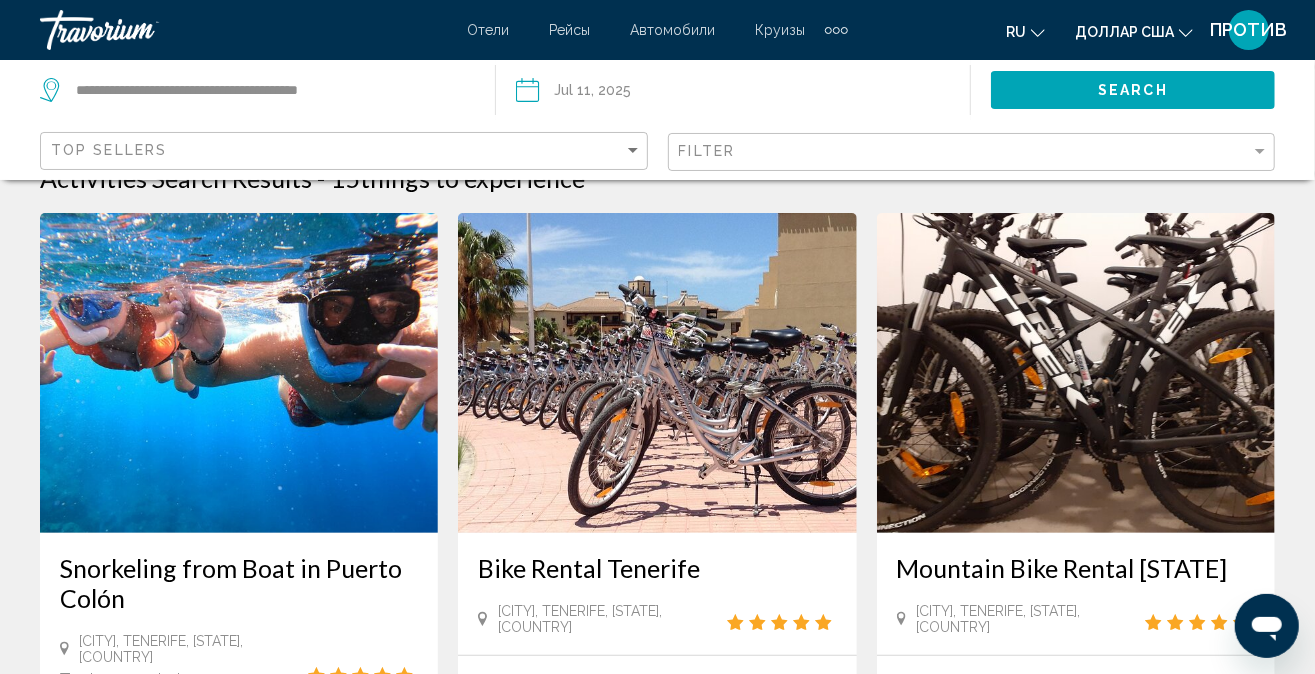 scroll, scrollTop: 0, scrollLeft: 0, axis: both 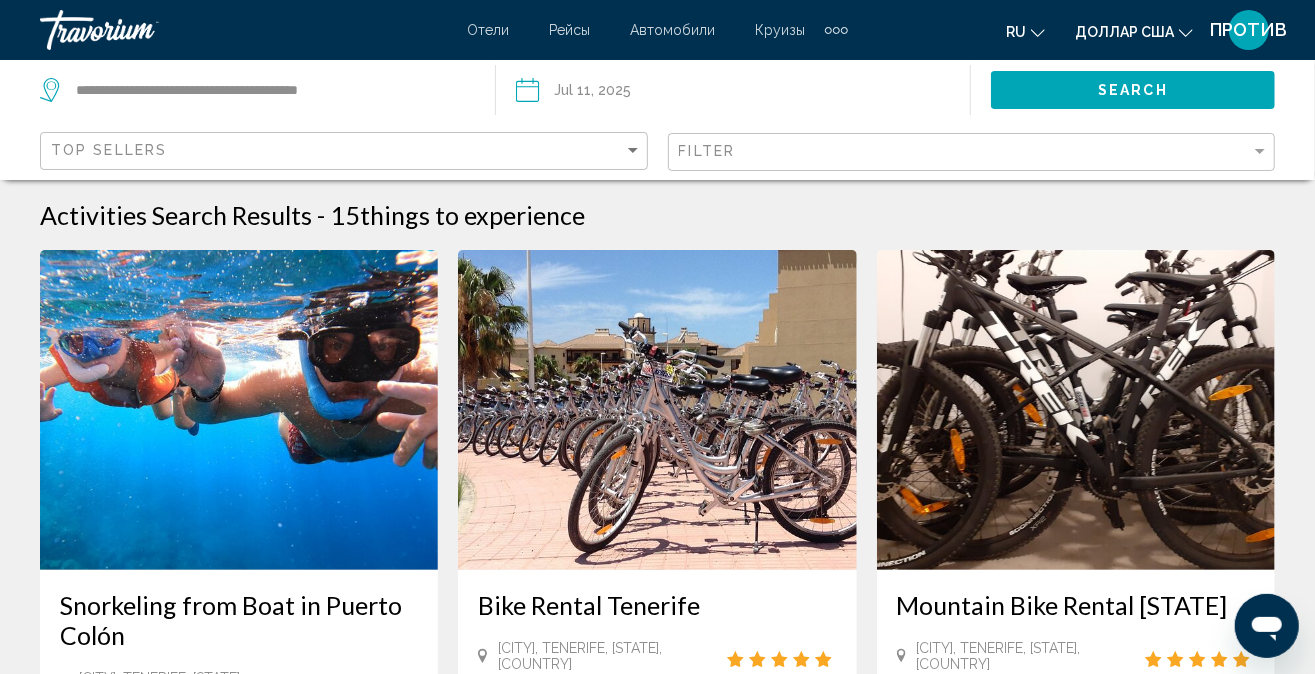 click 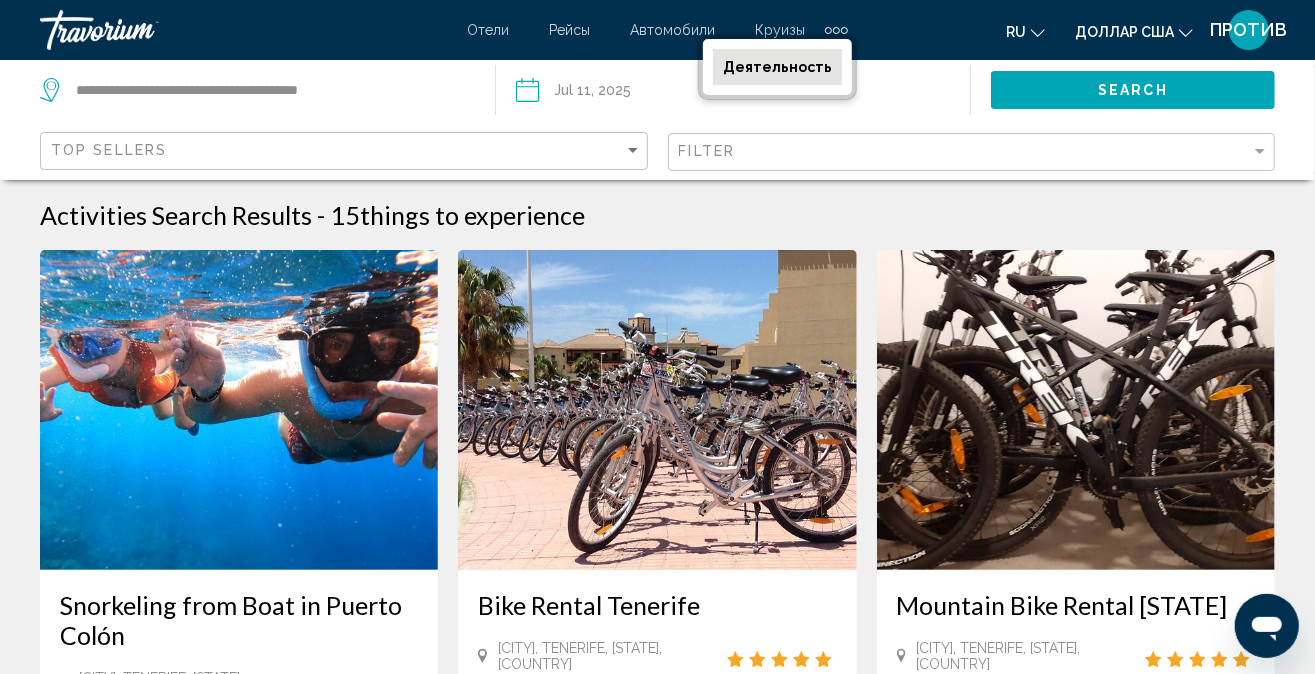 click on "Деятельность" at bounding box center (777, 67) 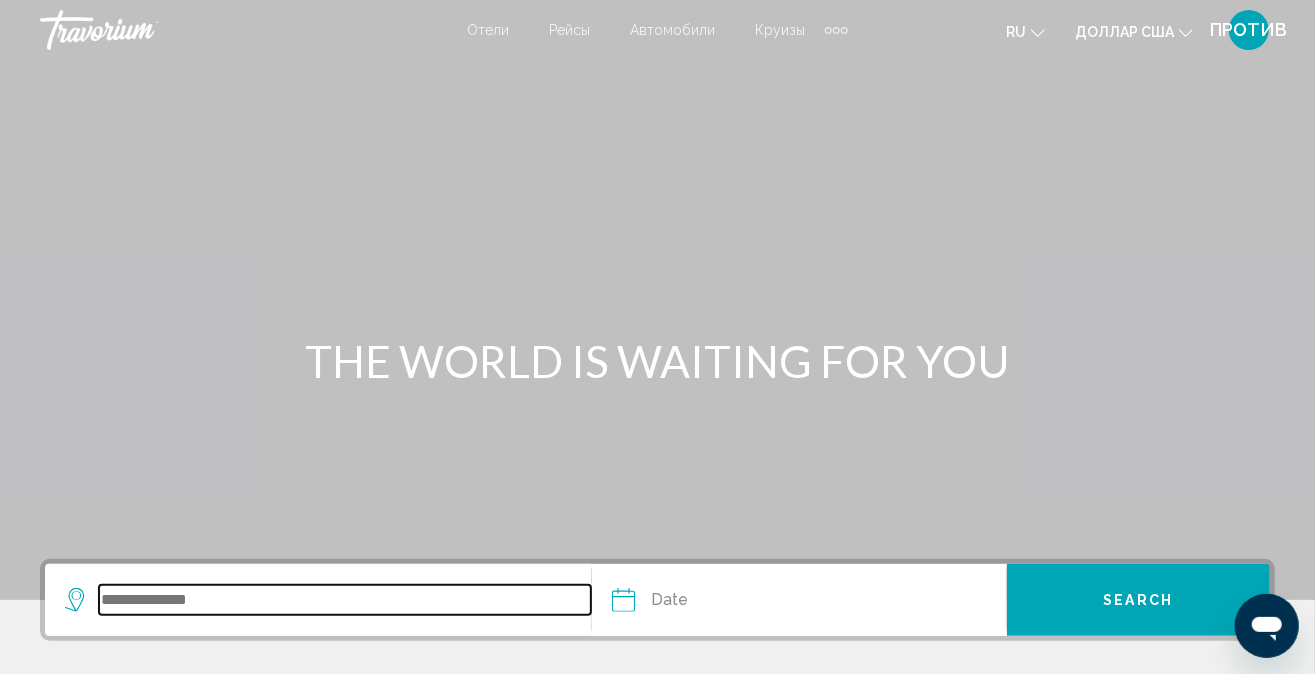 click at bounding box center (345, 600) 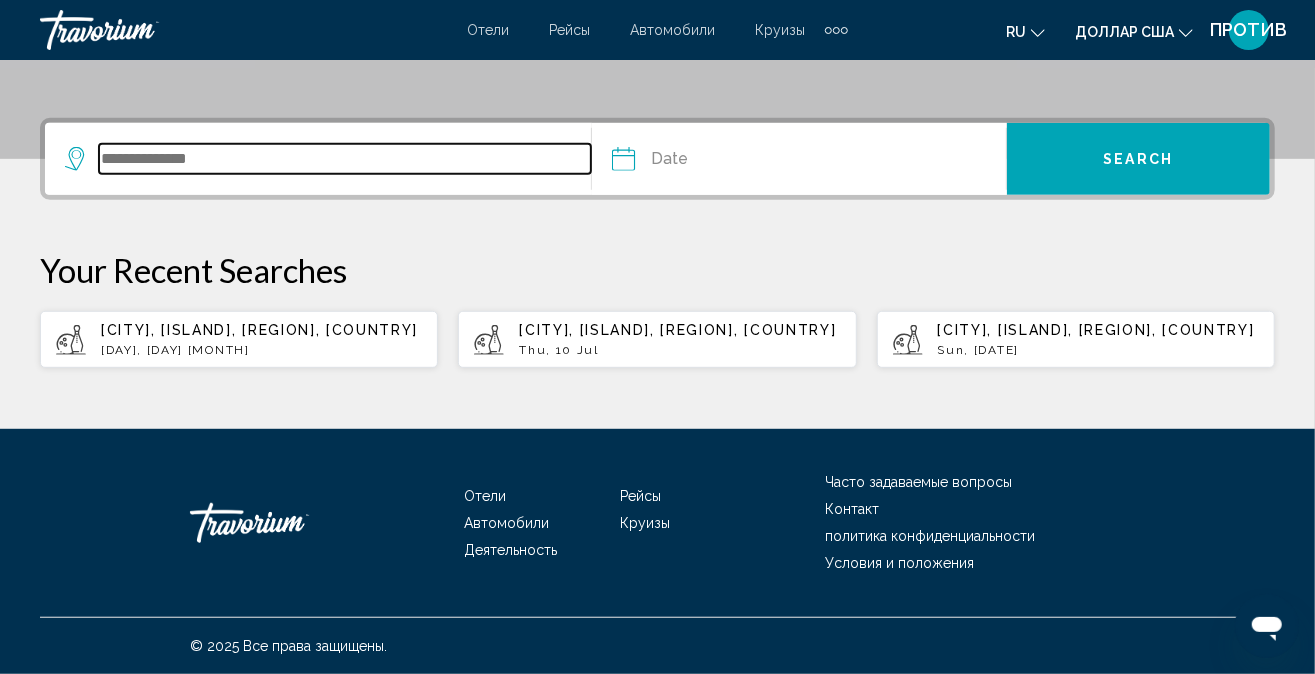 scroll, scrollTop: 454, scrollLeft: 0, axis: vertical 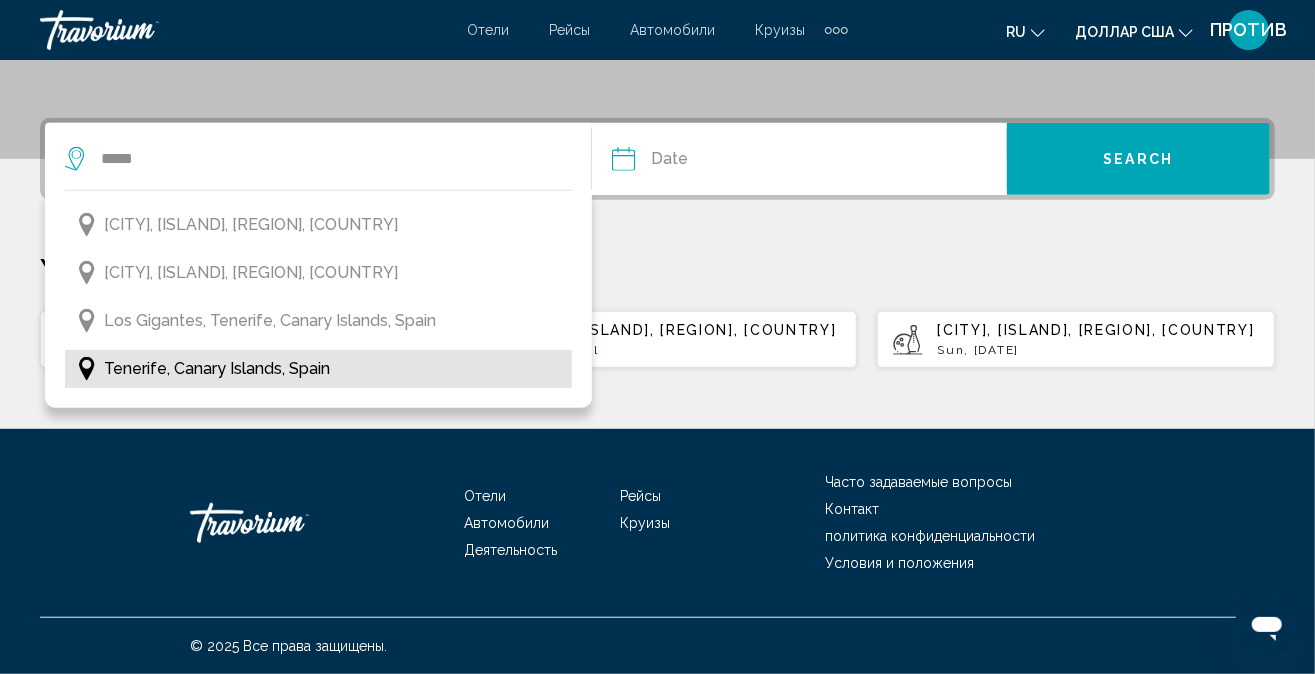 click on "Tenerife, Canary Islands, Spain" at bounding box center [217, 369] 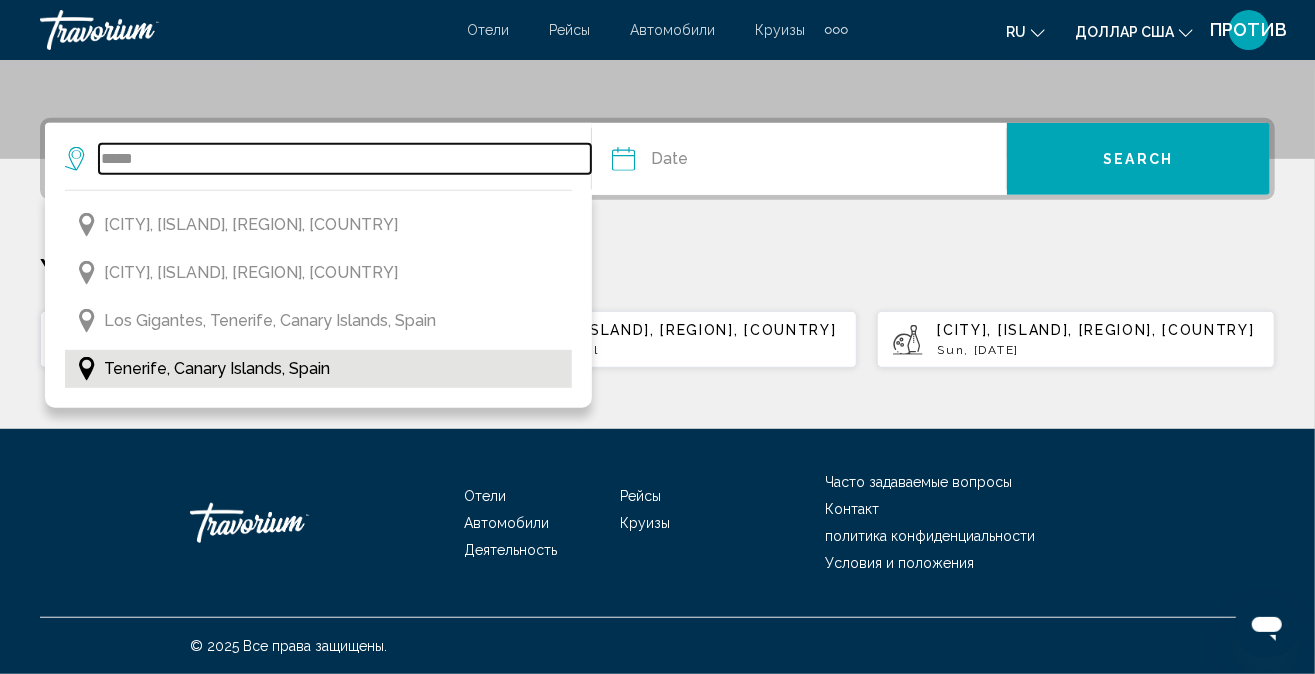 type on "**********" 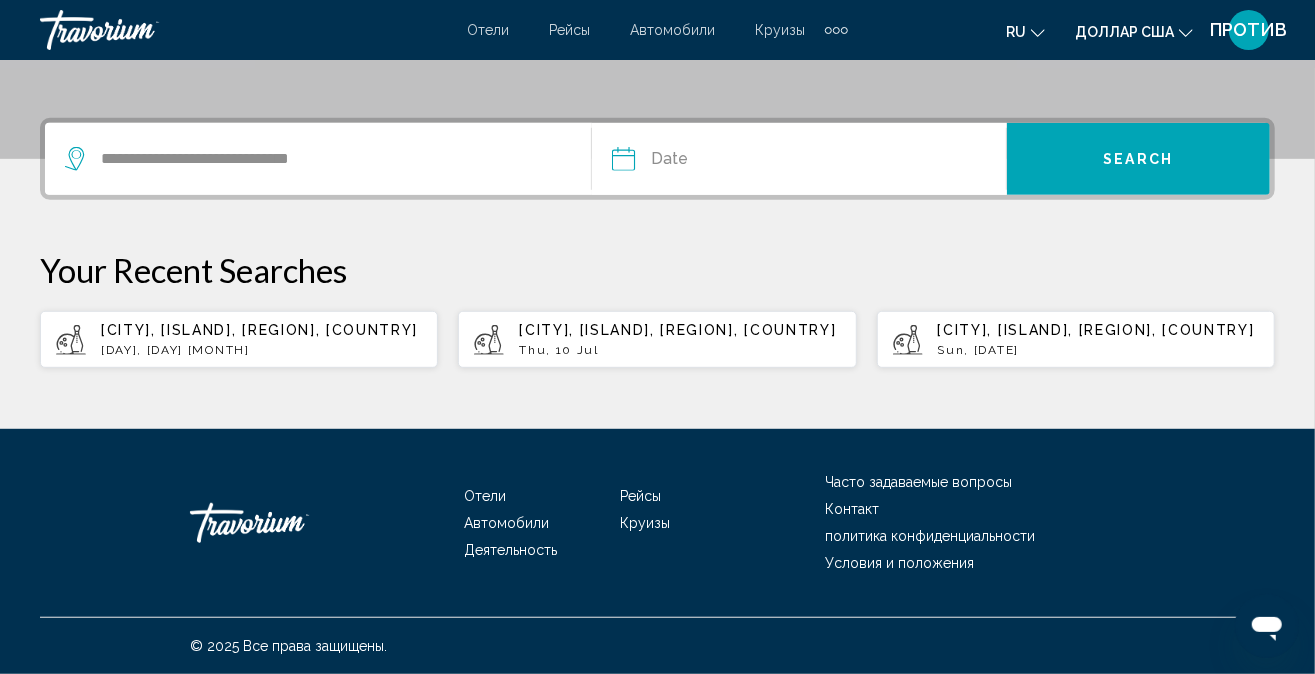 click at bounding box center (709, 162) 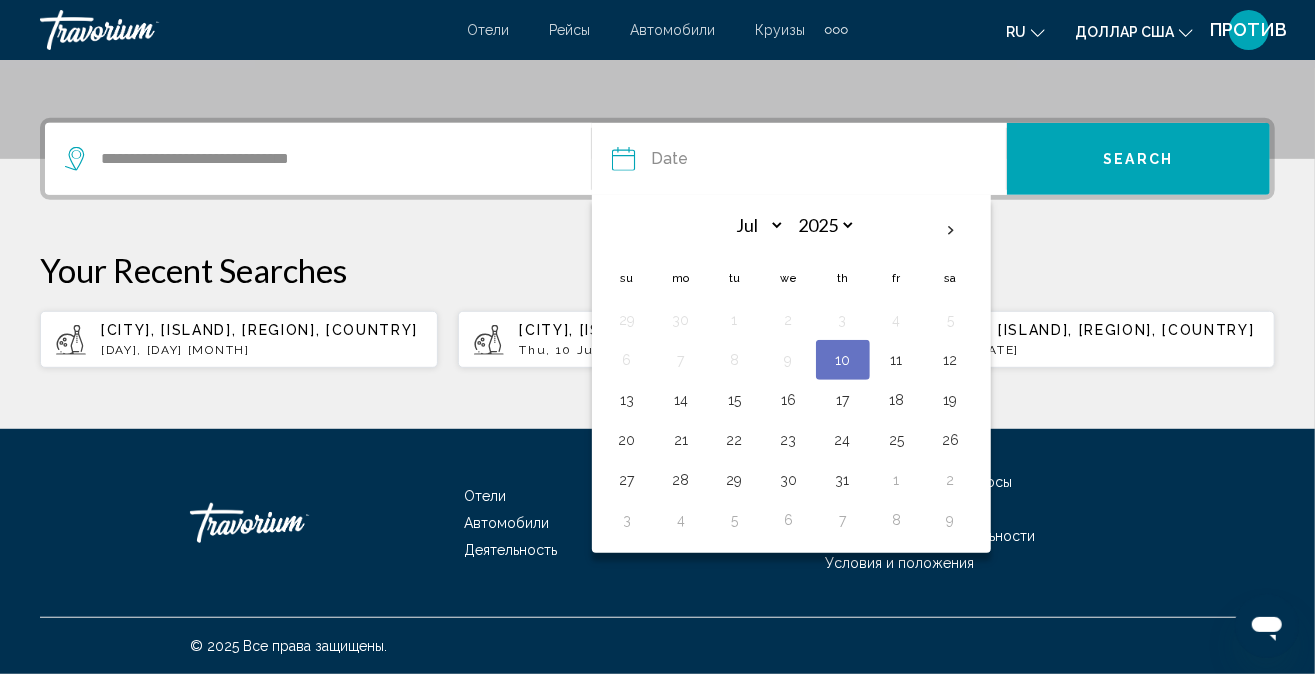 click on "10" at bounding box center (843, 360) 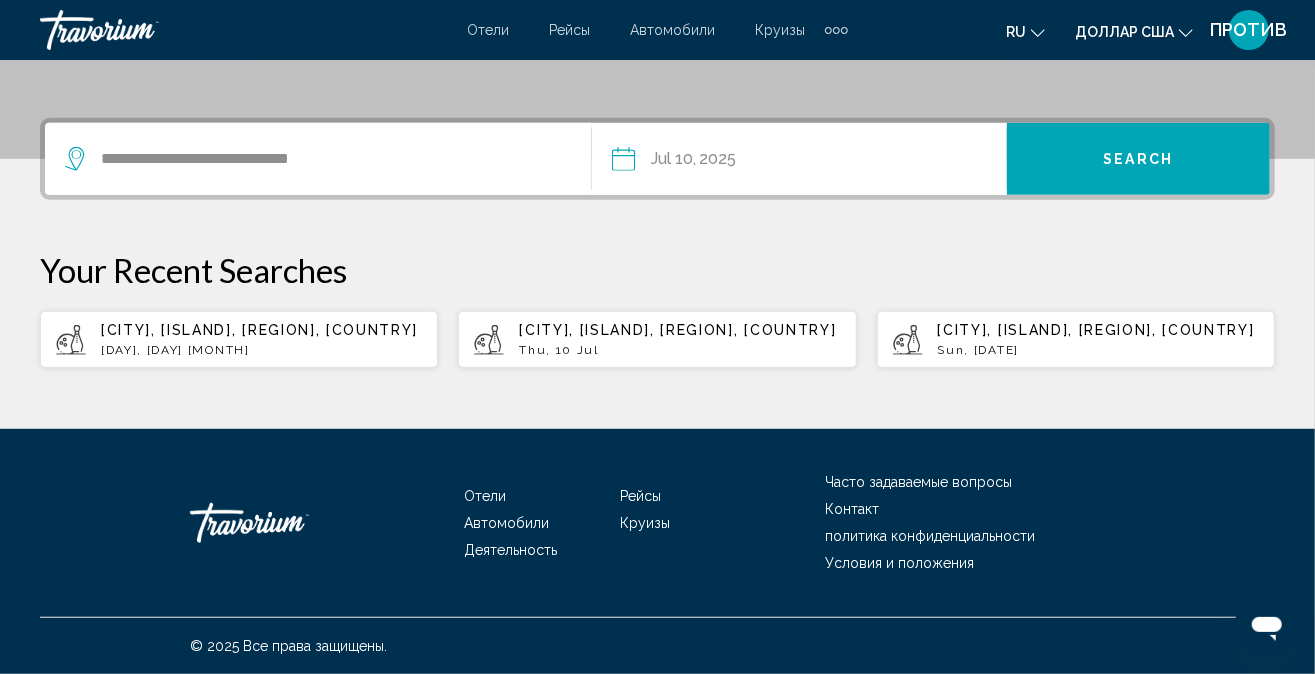 click on "Search" at bounding box center (1138, 159) 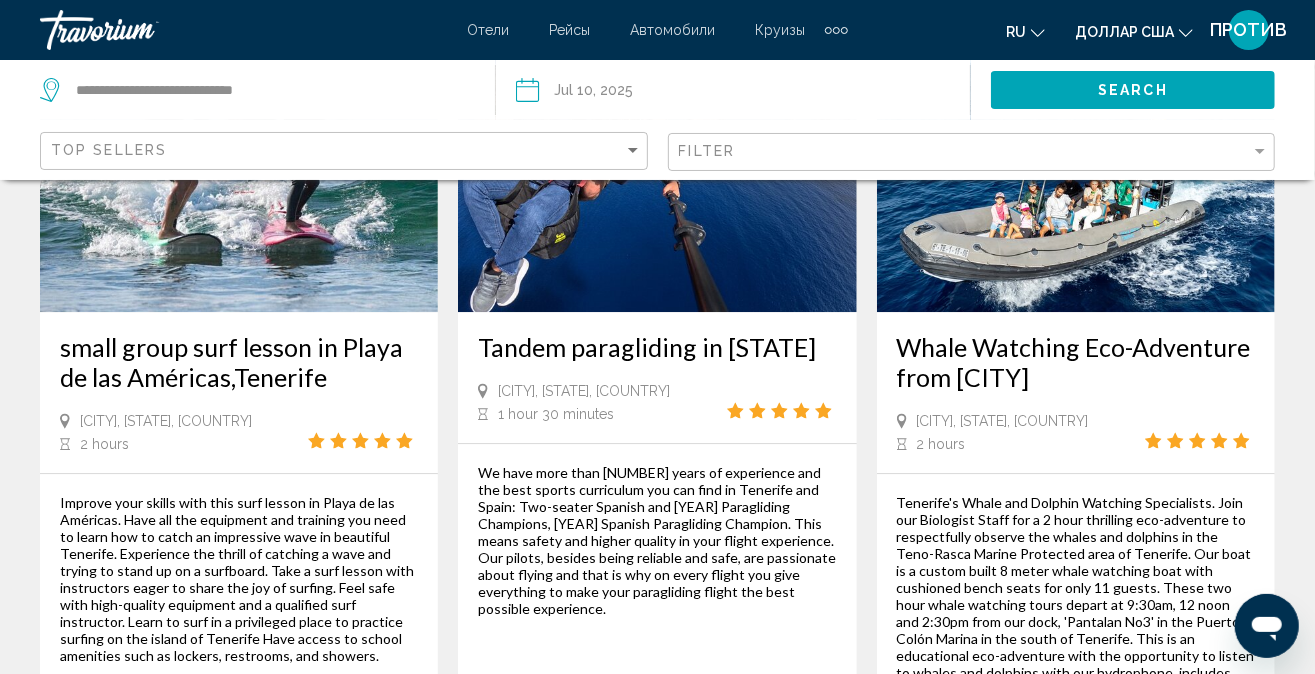 scroll, scrollTop: 3300, scrollLeft: 0, axis: vertical 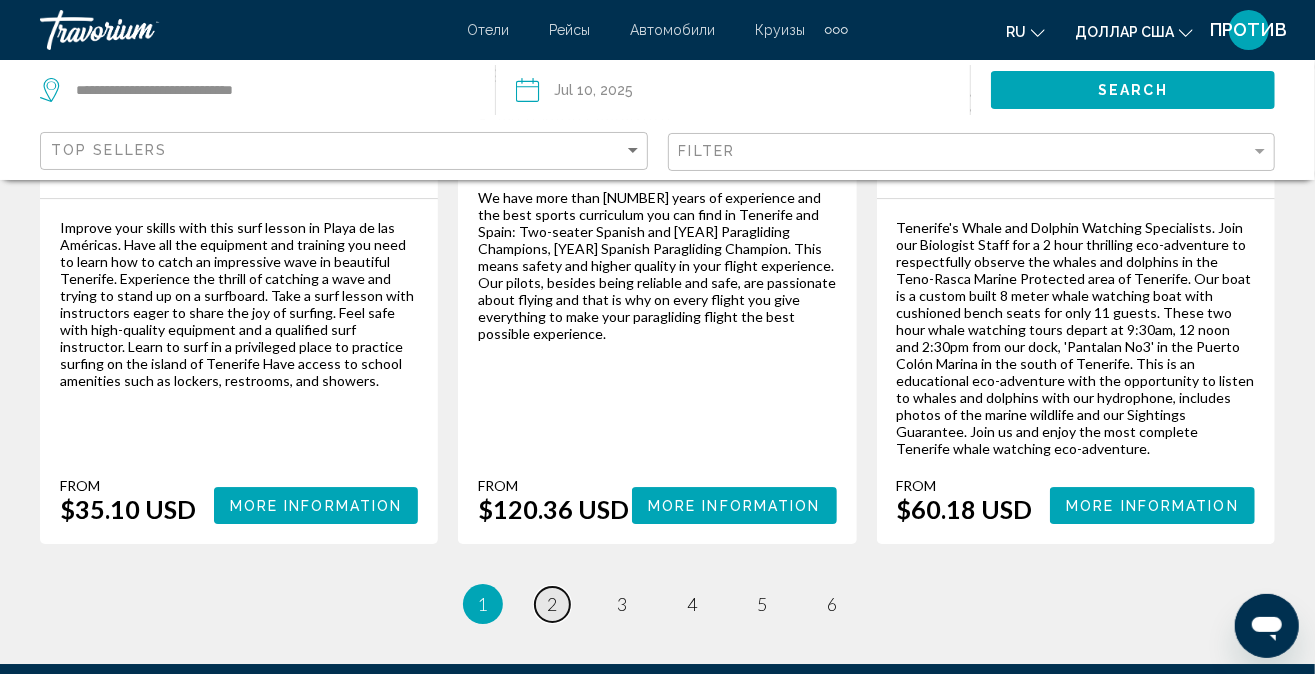 click on "page  2" at bounding box center [552, 604] 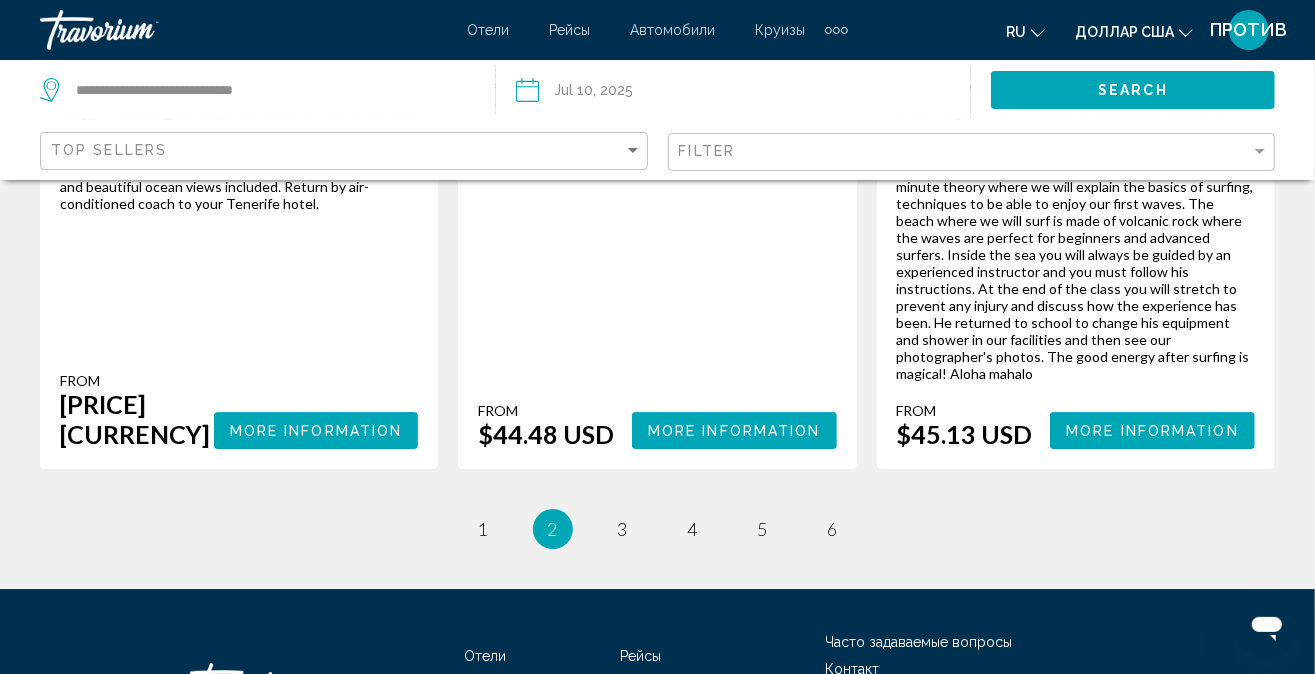 scroll, scrollTop: 3194, scrollLeft: 0, axis: vertical 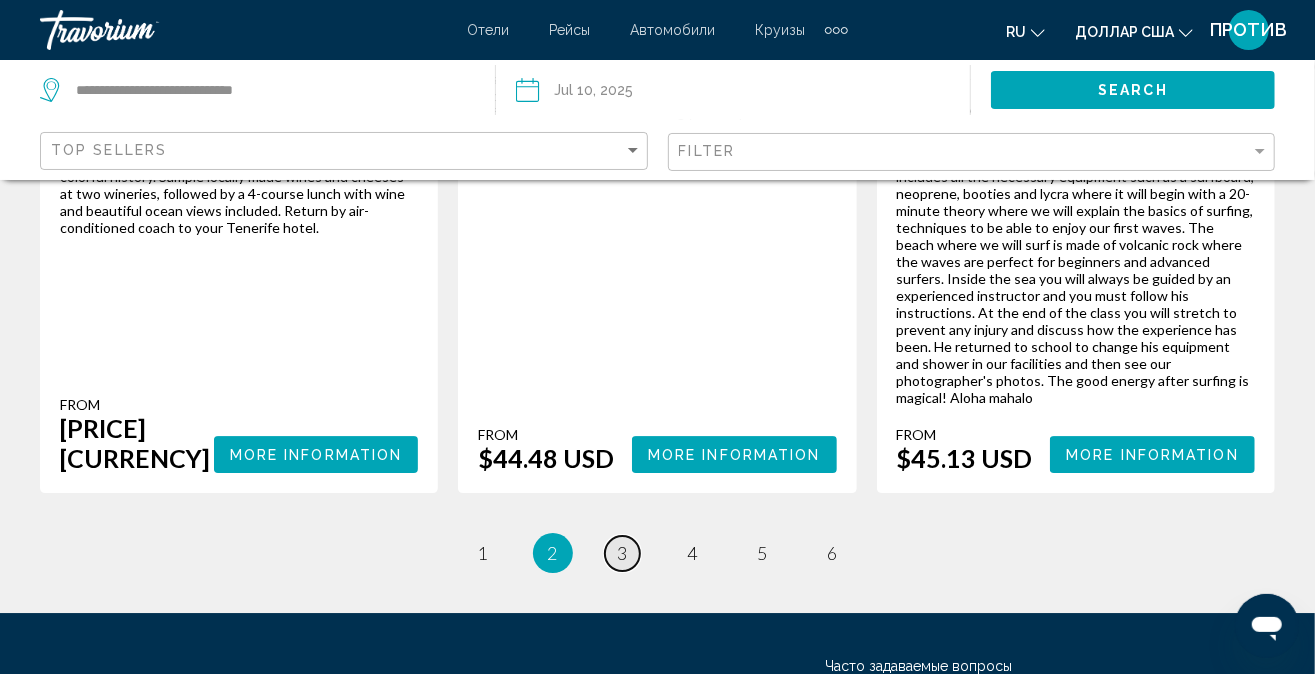 click on "page  3" at bounding box center (622, 553) 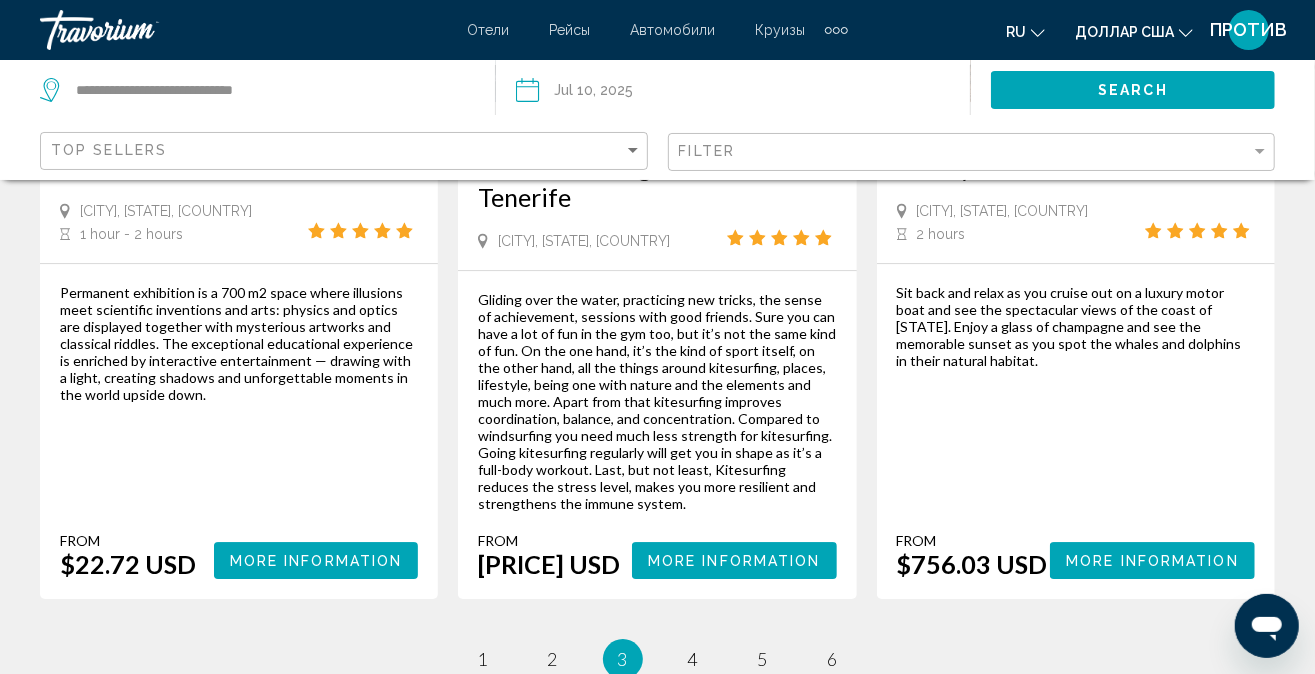 scroll, scrollTop: 3300, scrollLeft: 0, axis: vertical 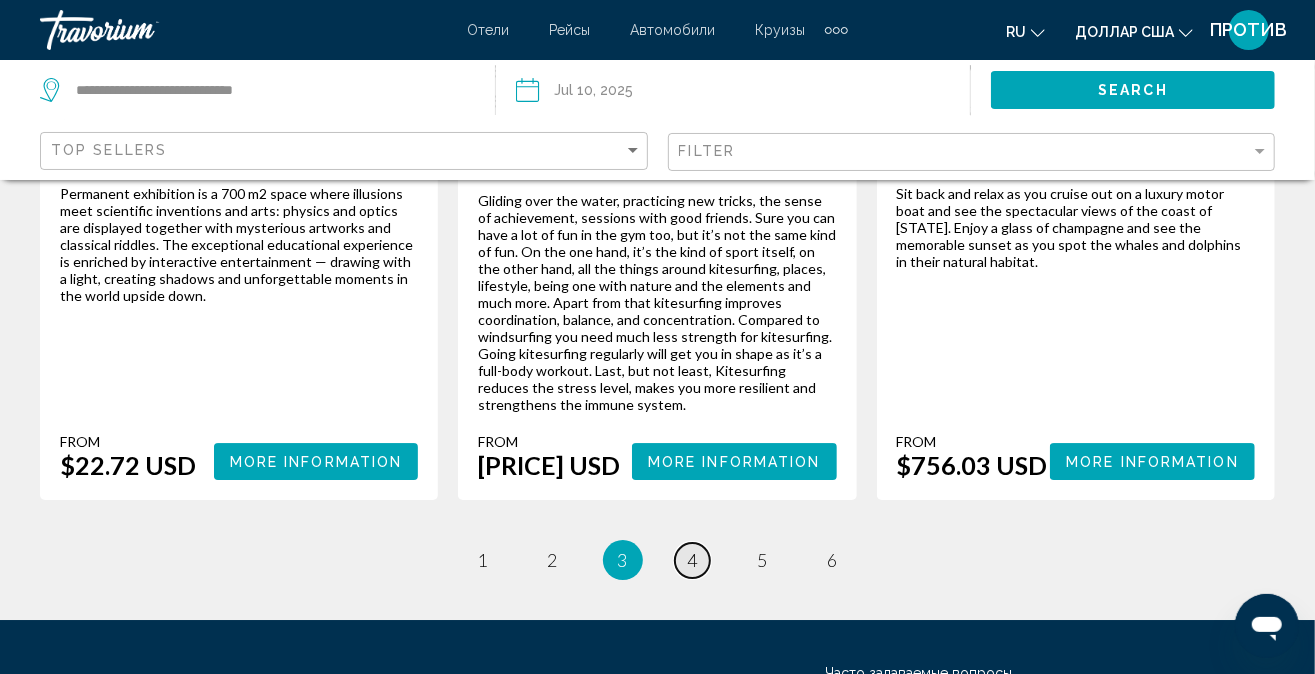 click on "4" at bounding box center [693, 560] 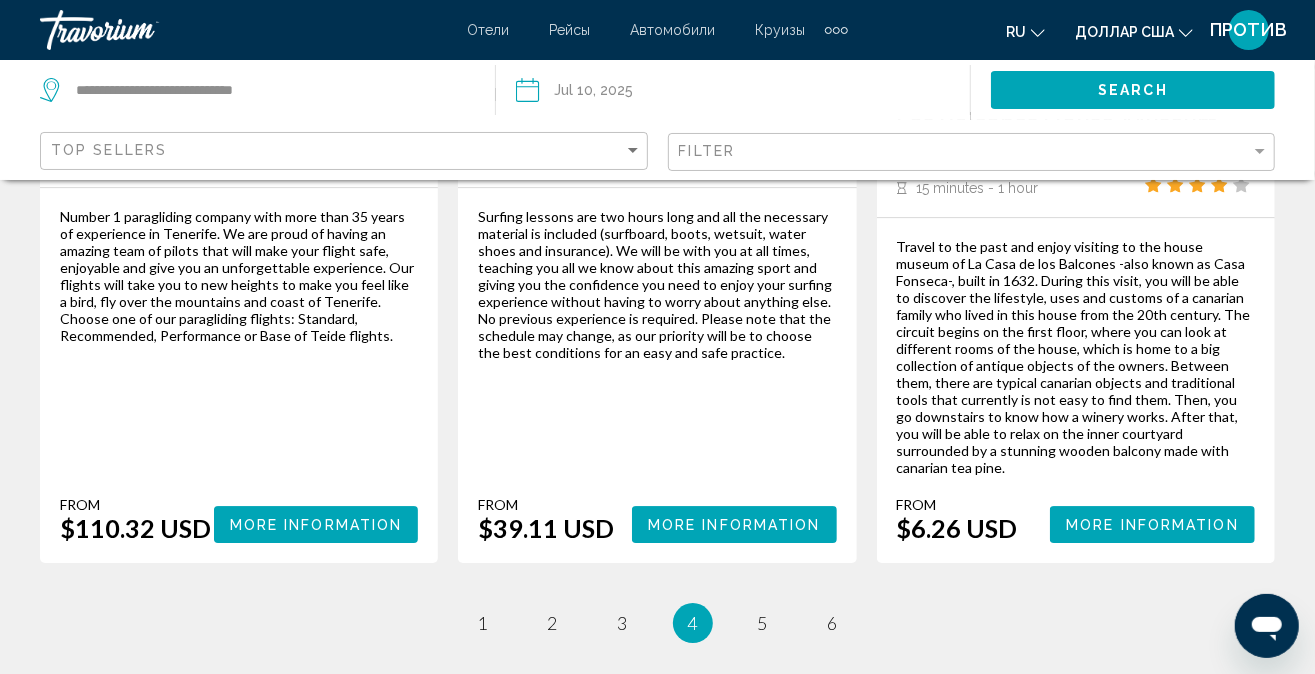 scroll, scrollTop: 3300, scrollLeft: 0, axis: vertical 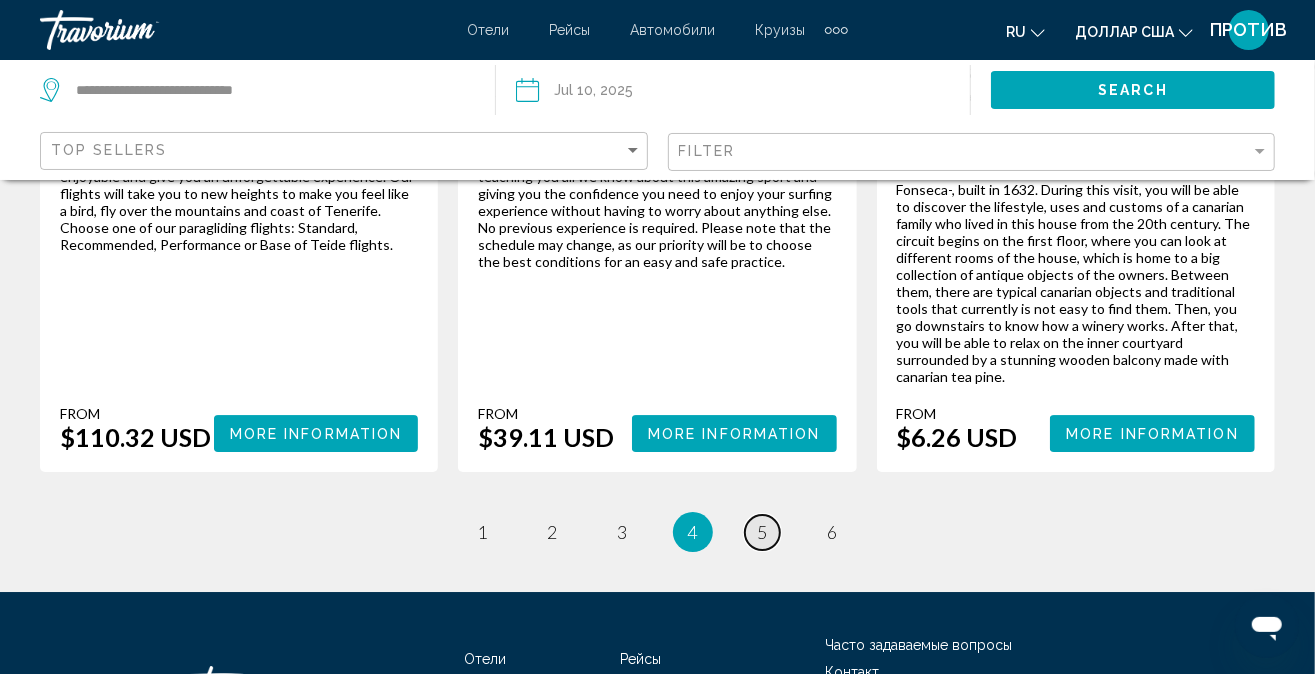click on "5" at bounding box center [763, 532] 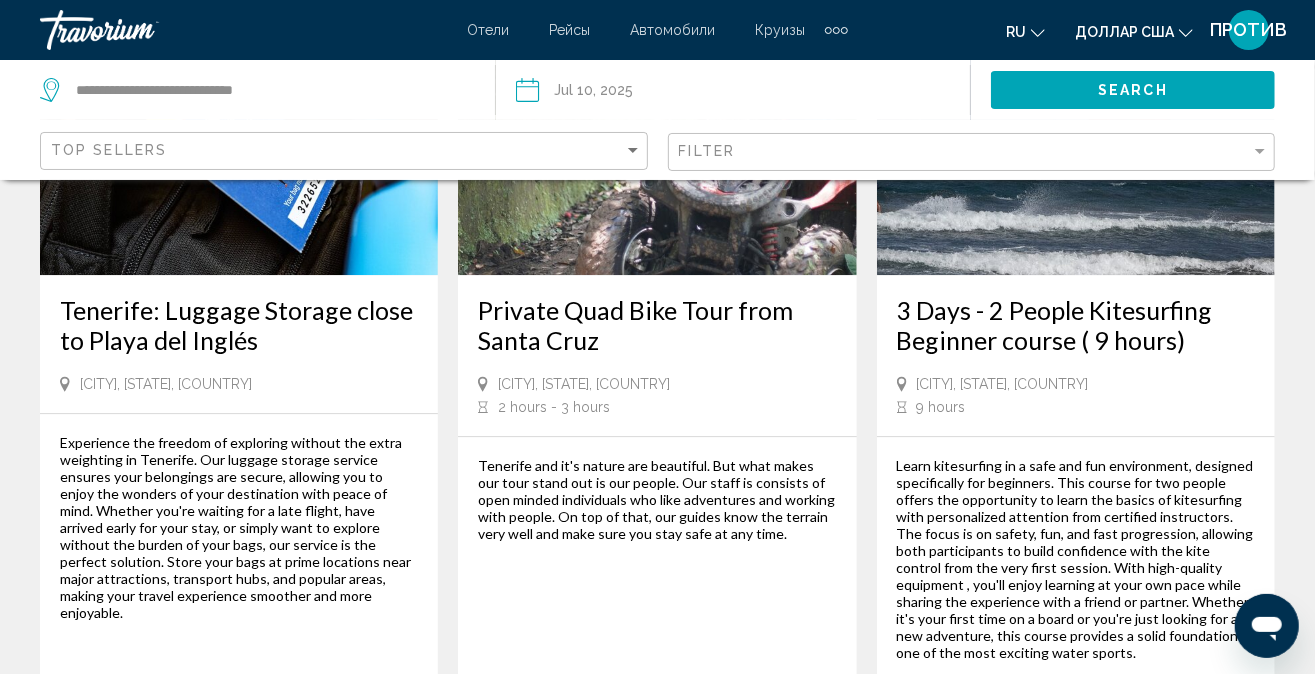 scroll, scrollTop: 3200, scrollLeft: 0, axis: vertical 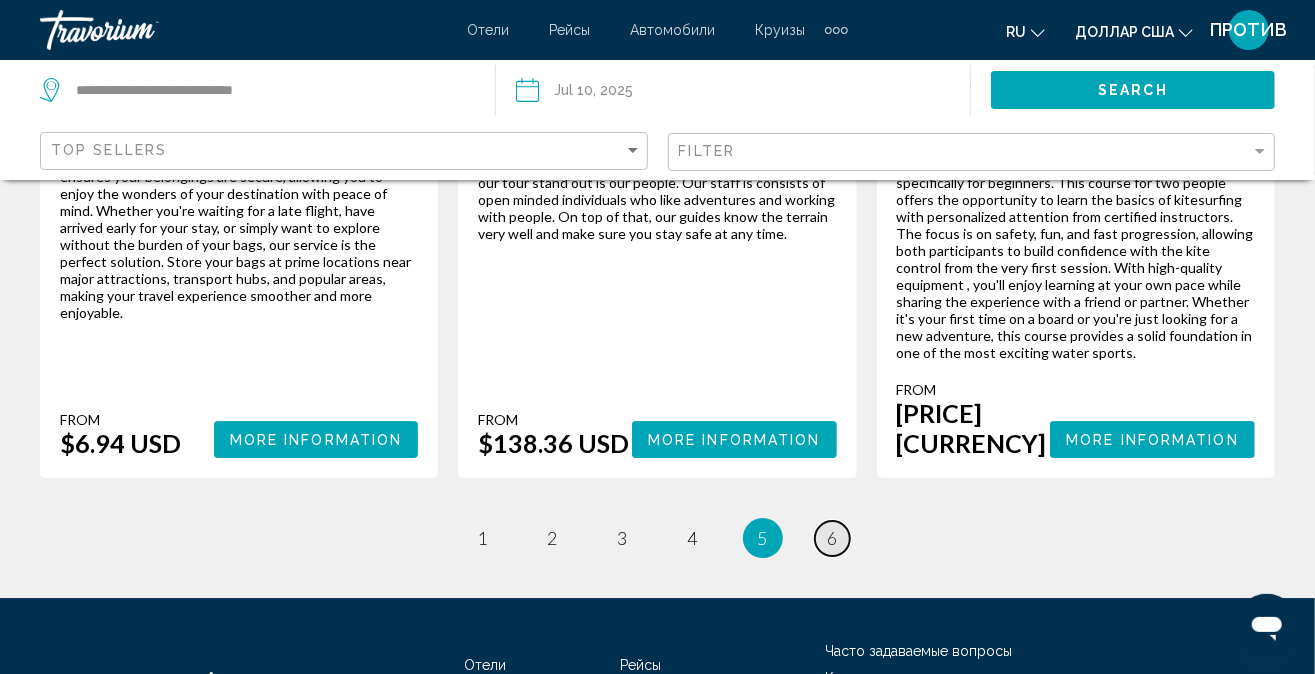 click on "6" at bounding box center (833, 538) 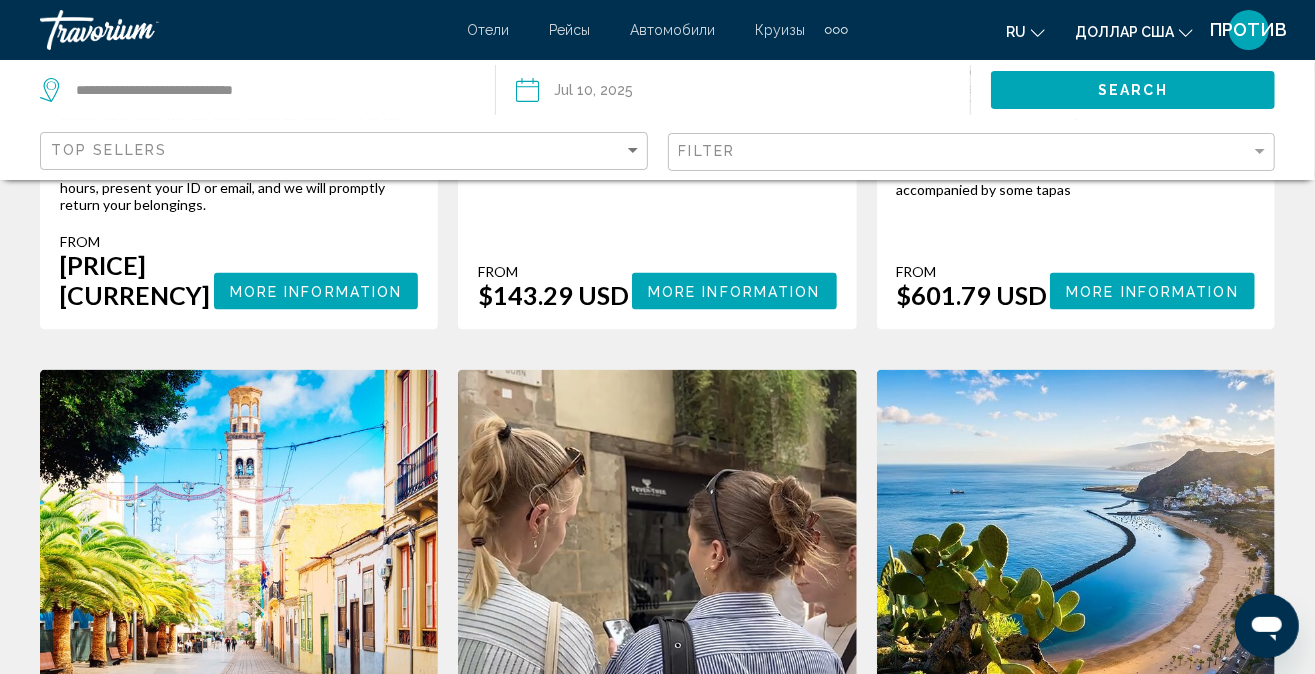 scroll, scrollTop: 1600, scrollLeft: 0, axis: vertical 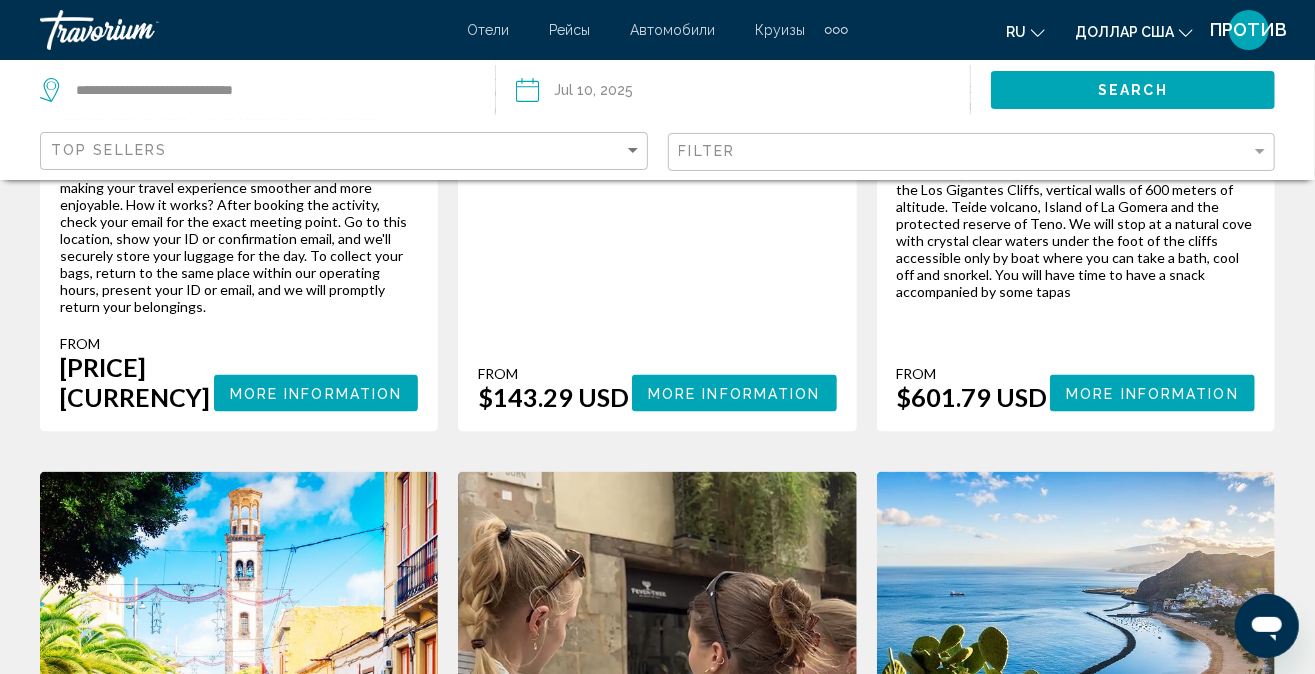 click at bounding box center (628, 93) 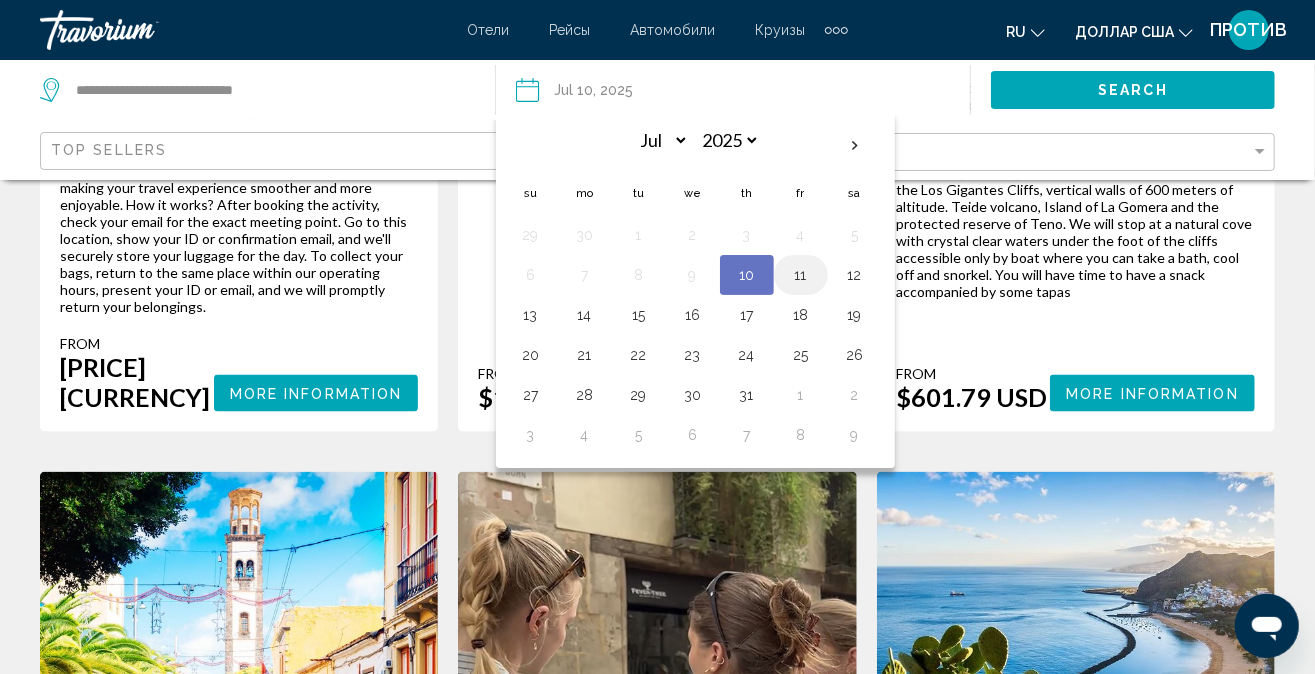 click on "11" at bounding box center [801, 275] 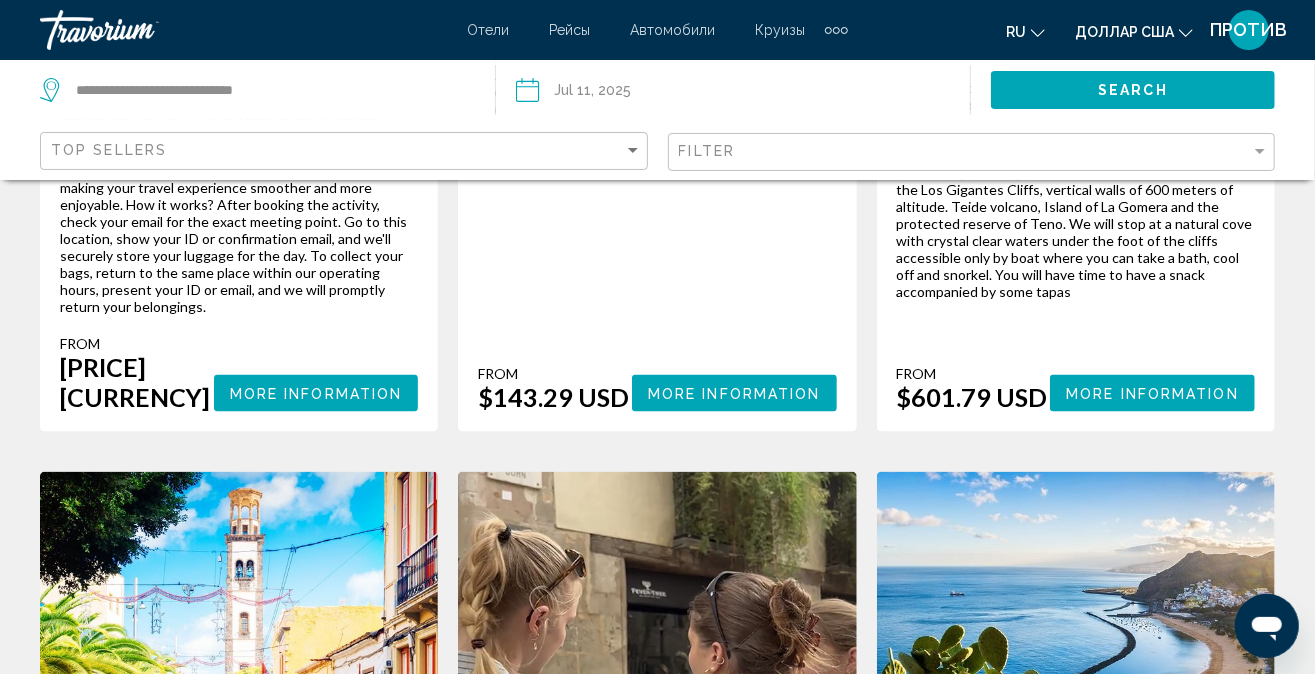 click on "Search" 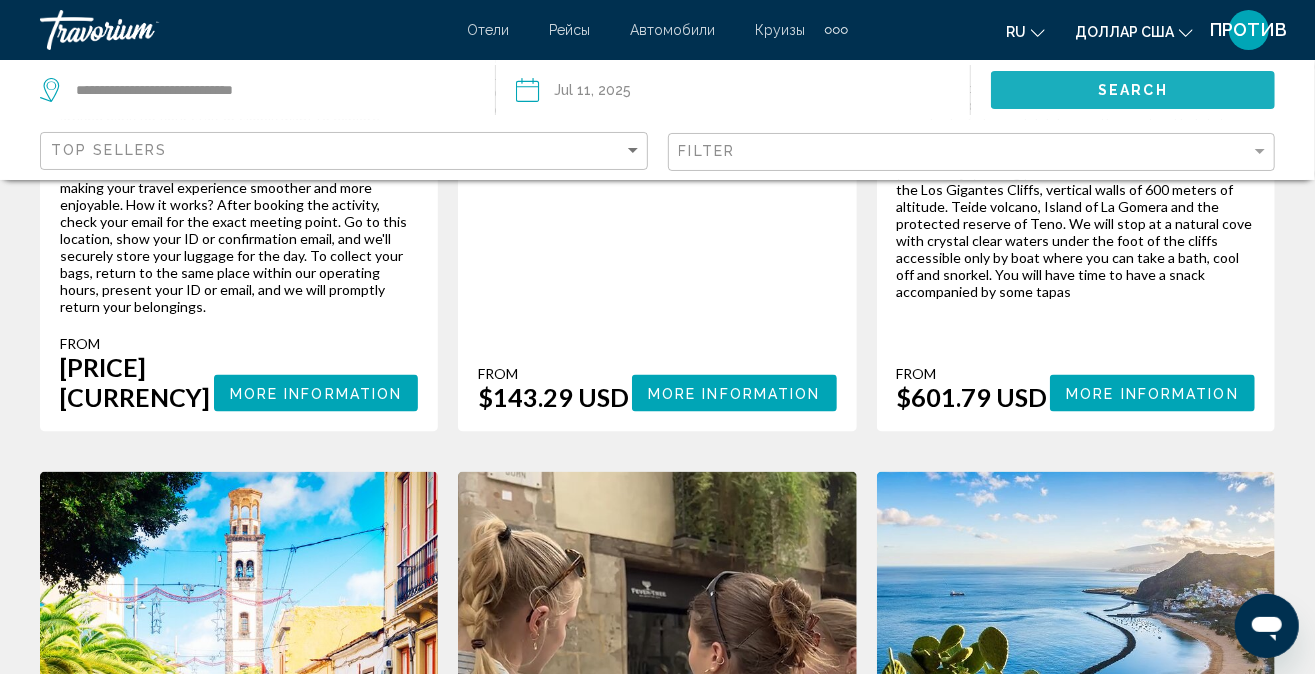 scroll, scrollTop: 0, scrollLeft: 0, axis: both 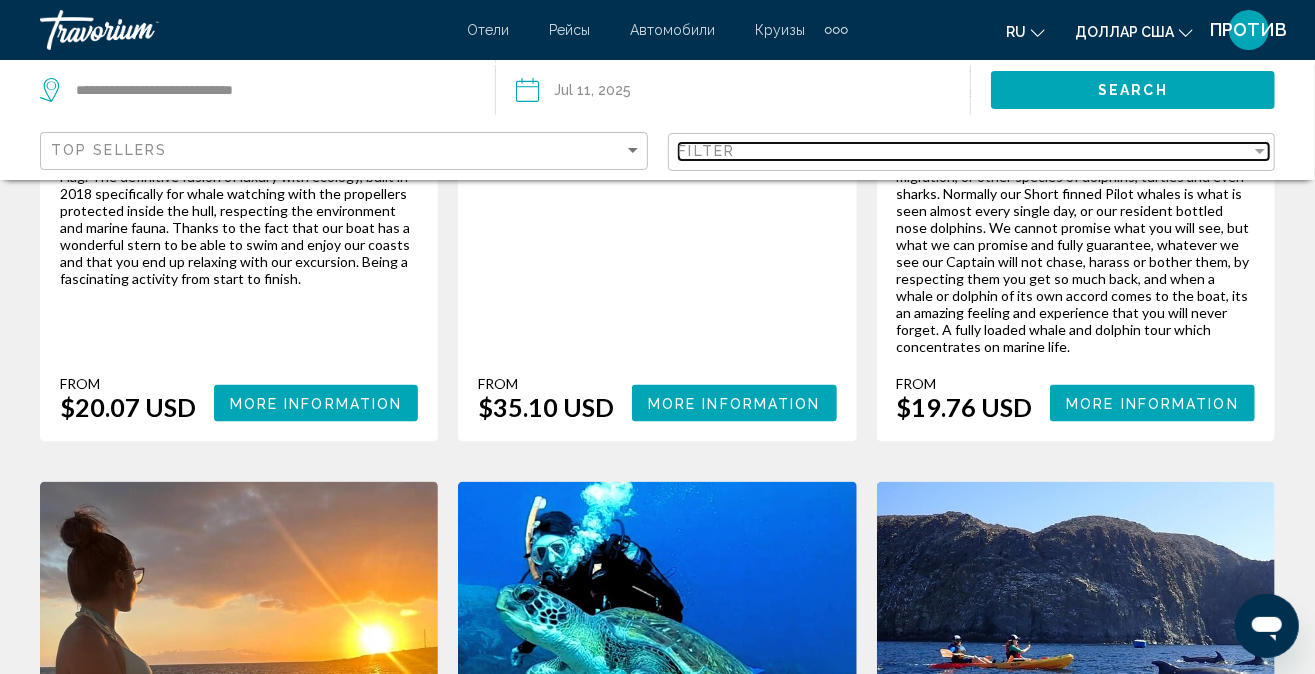 click on "Filter" at bounding box center (965, 151) 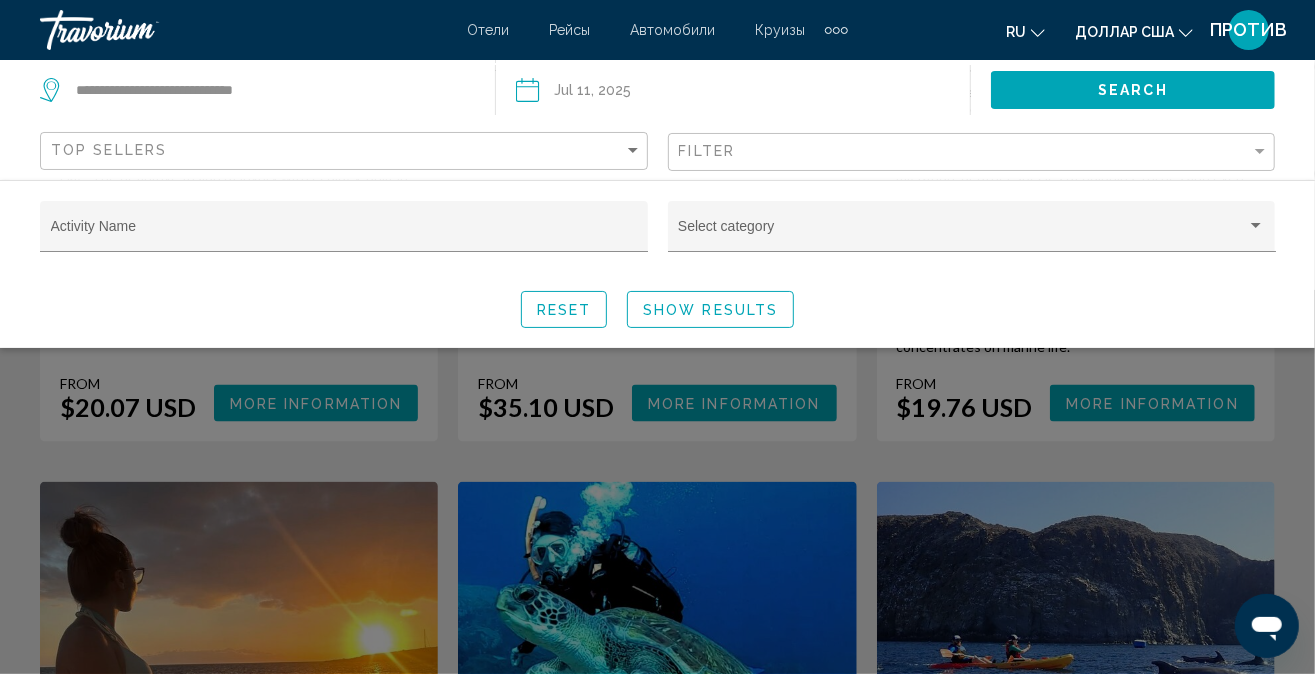 click on "Top Sellers" 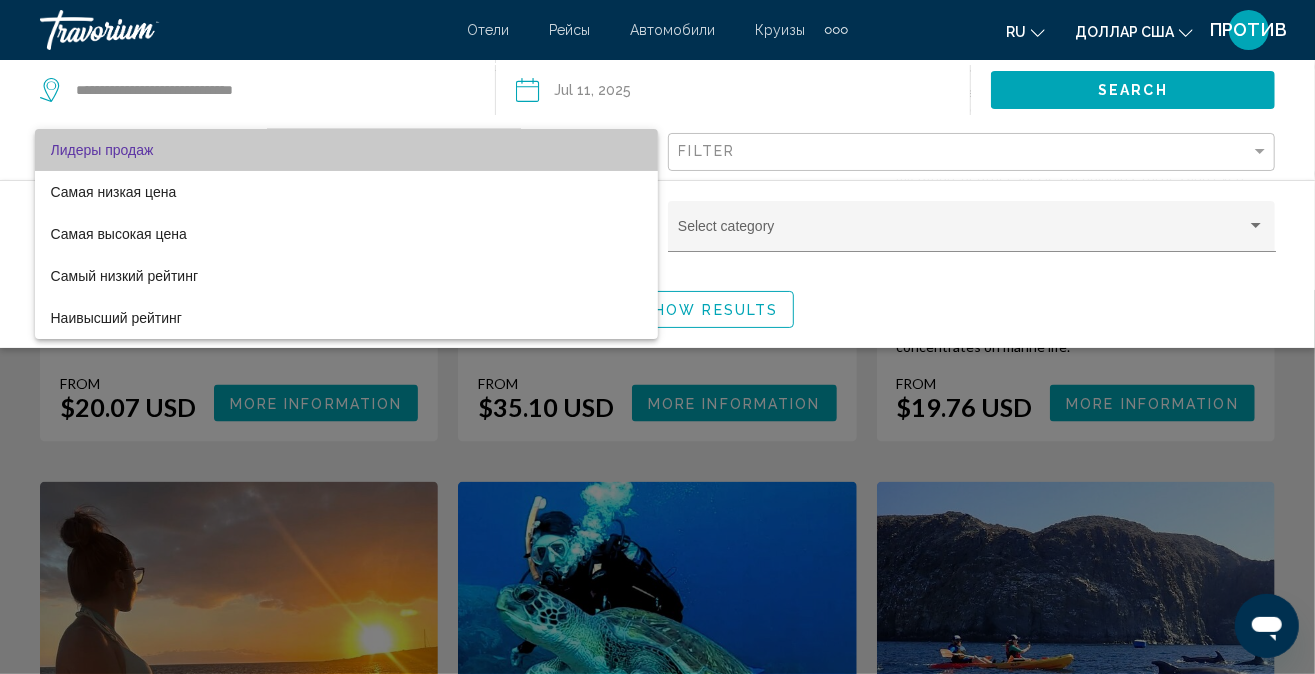 click on "Лидеры продаж" at bounding box center [347, 150] 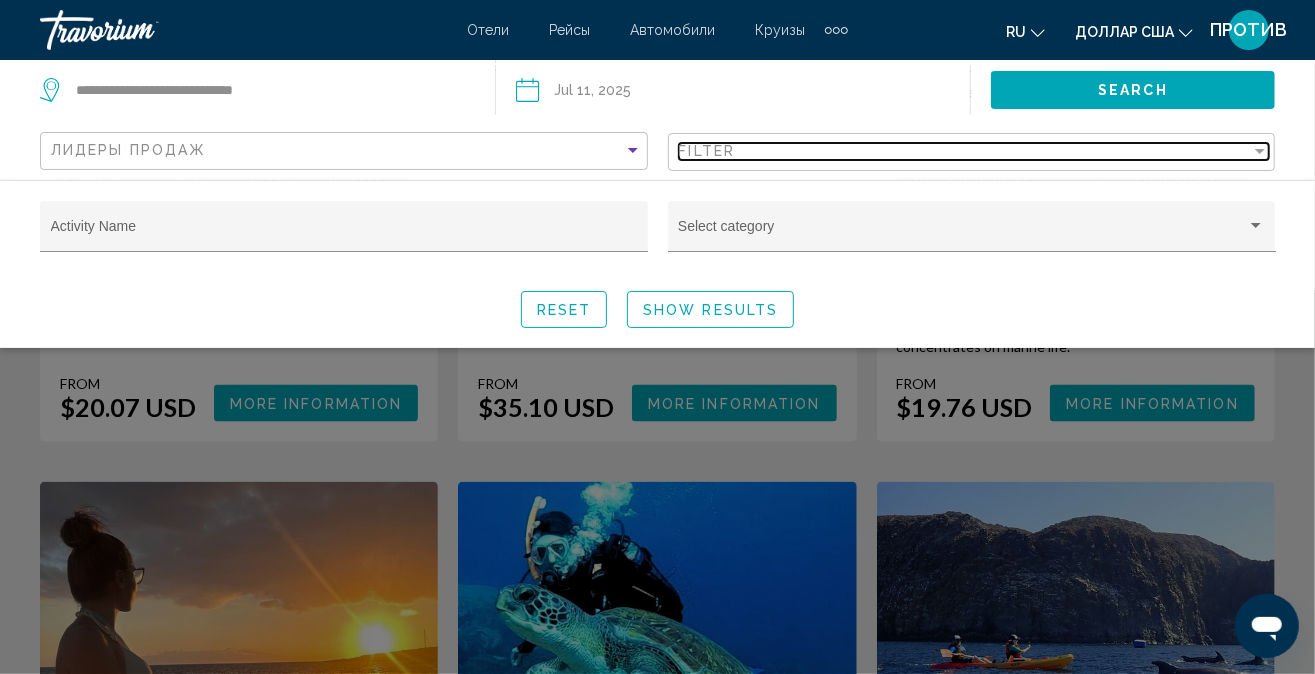 click on "Filter" at bounding box center (965, 151) 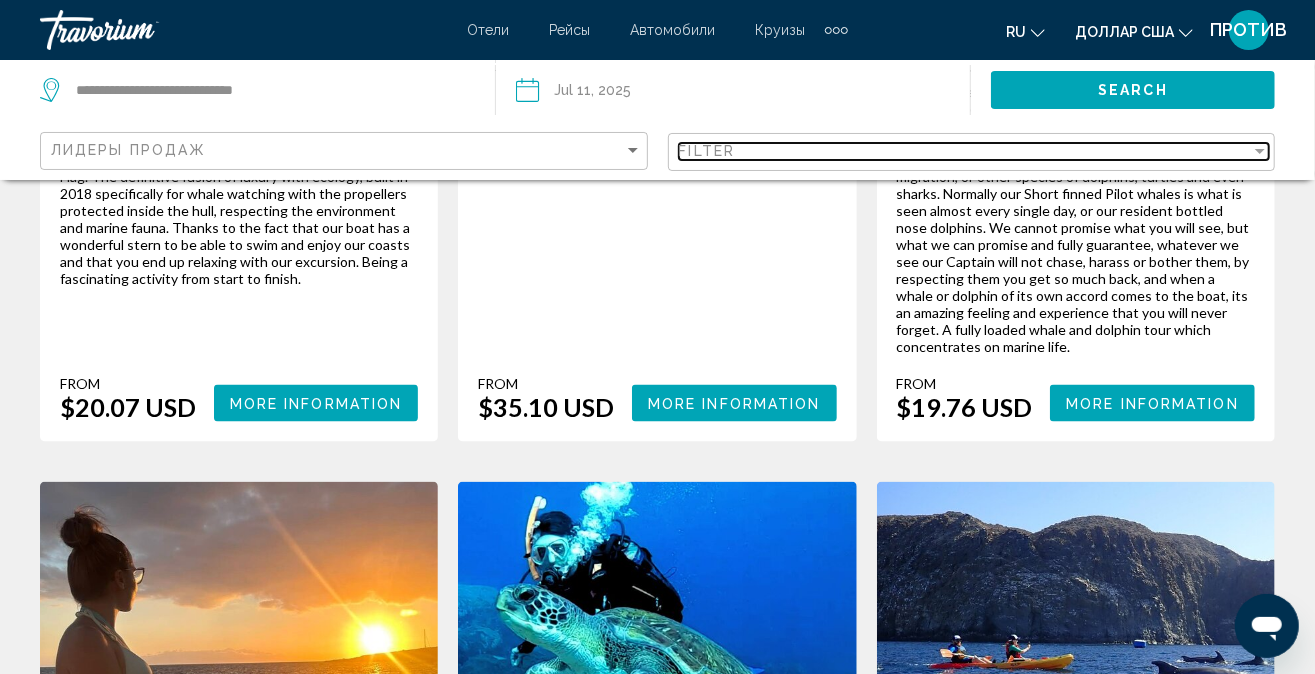 click at bounding box center [1260, 151] 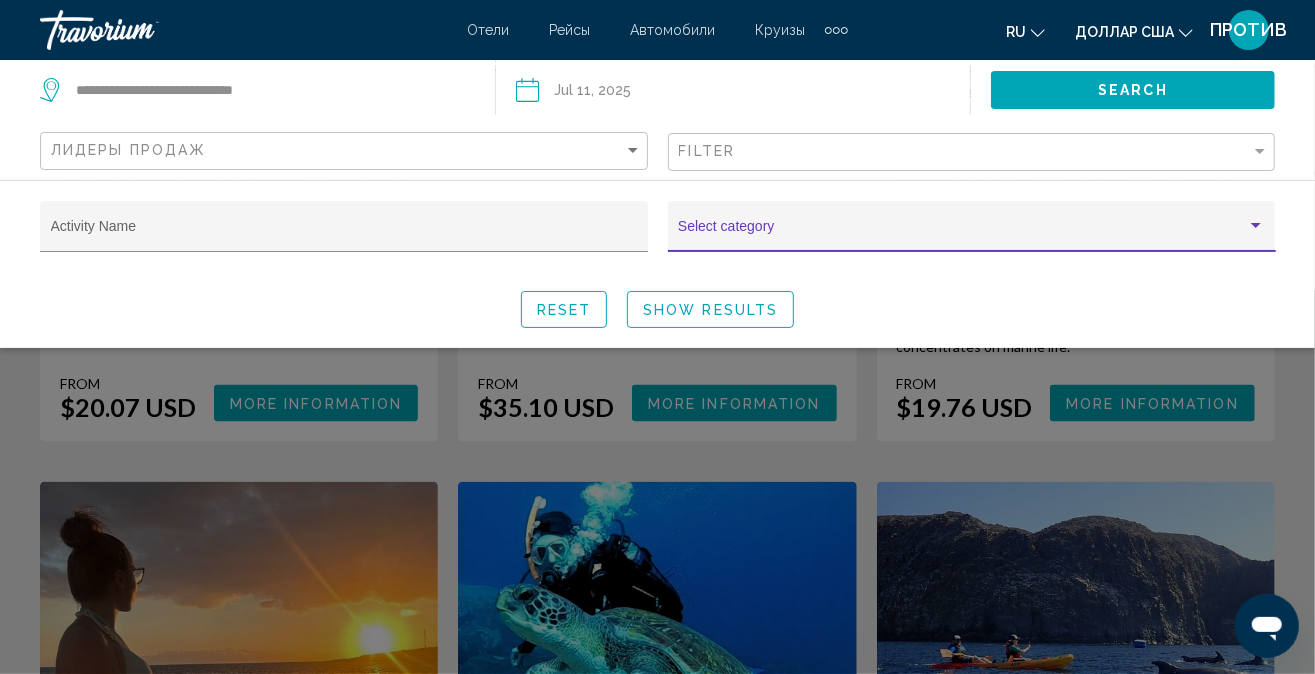 click at bounding box center [1256, 226] 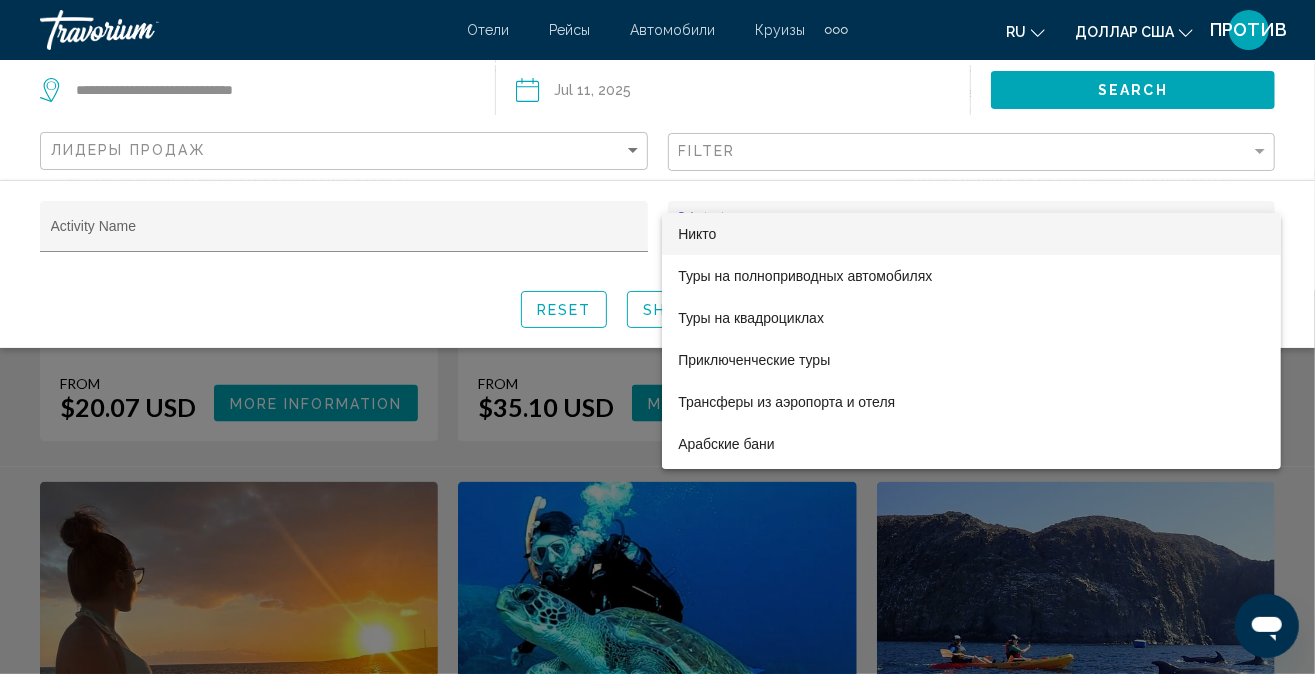 click at bounding box center [657, 337] 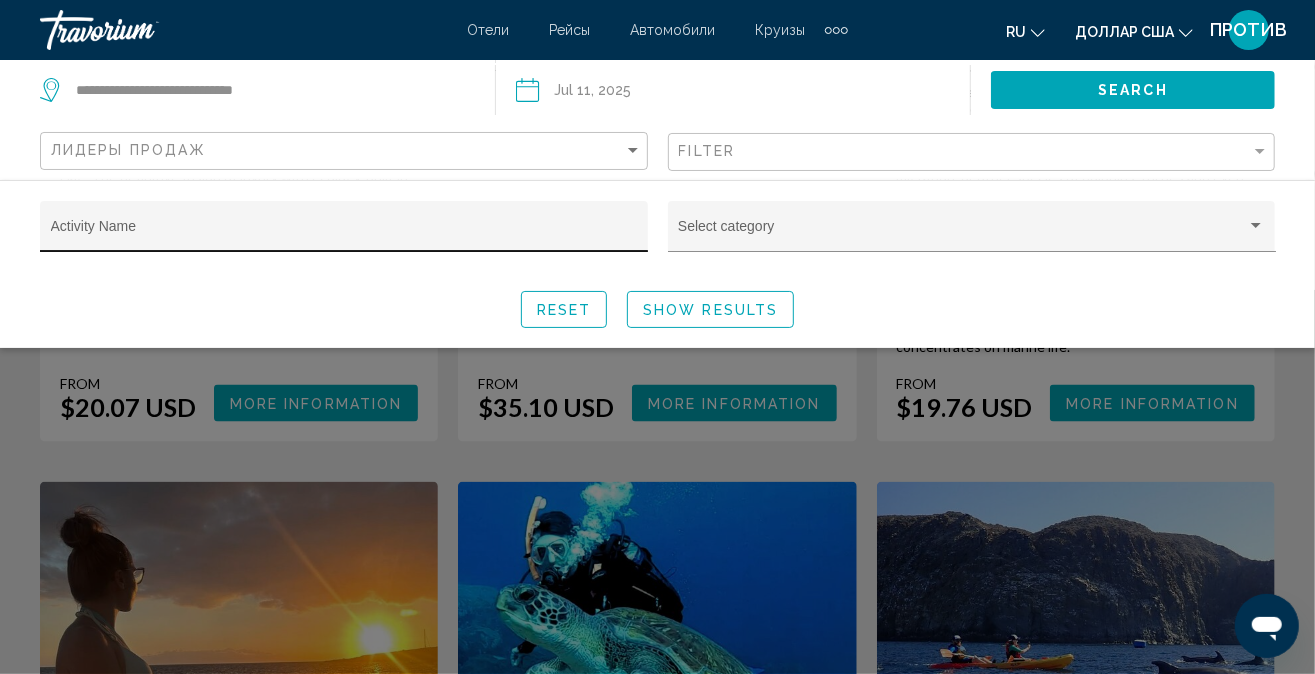 click on "Activity Name" 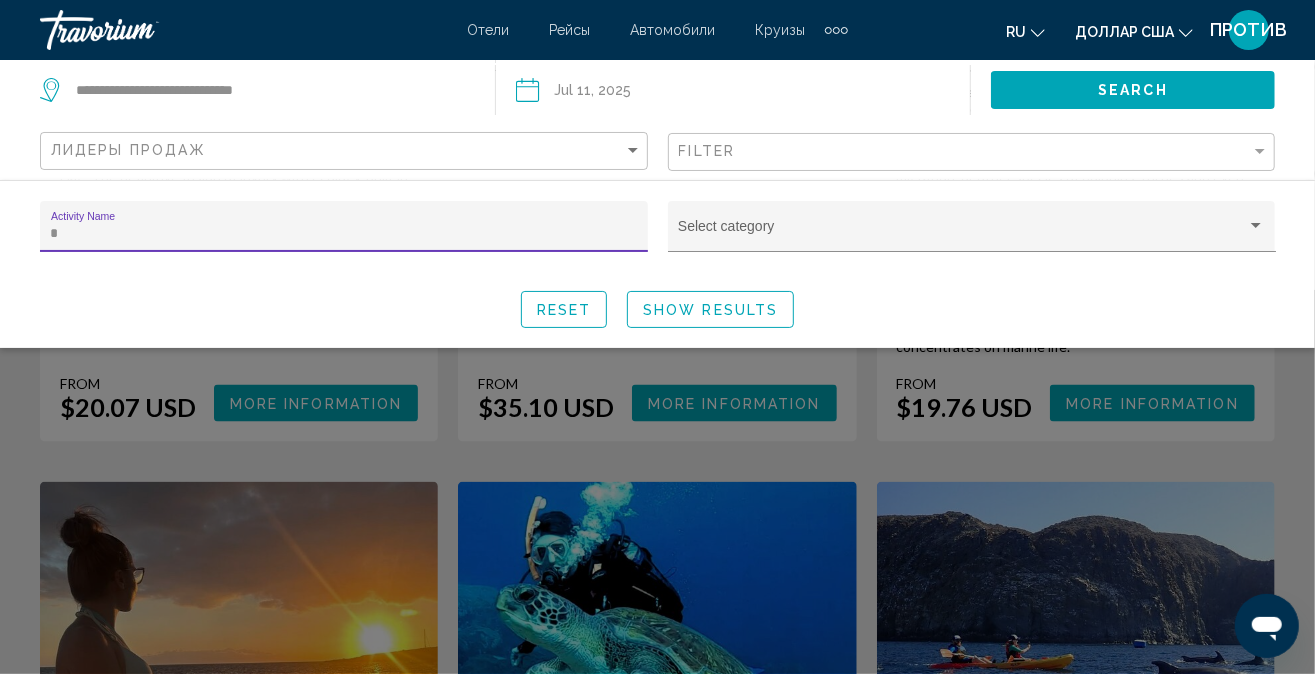 scroll, scrollTop: 767, scrollLeft: 0, axis: vertical 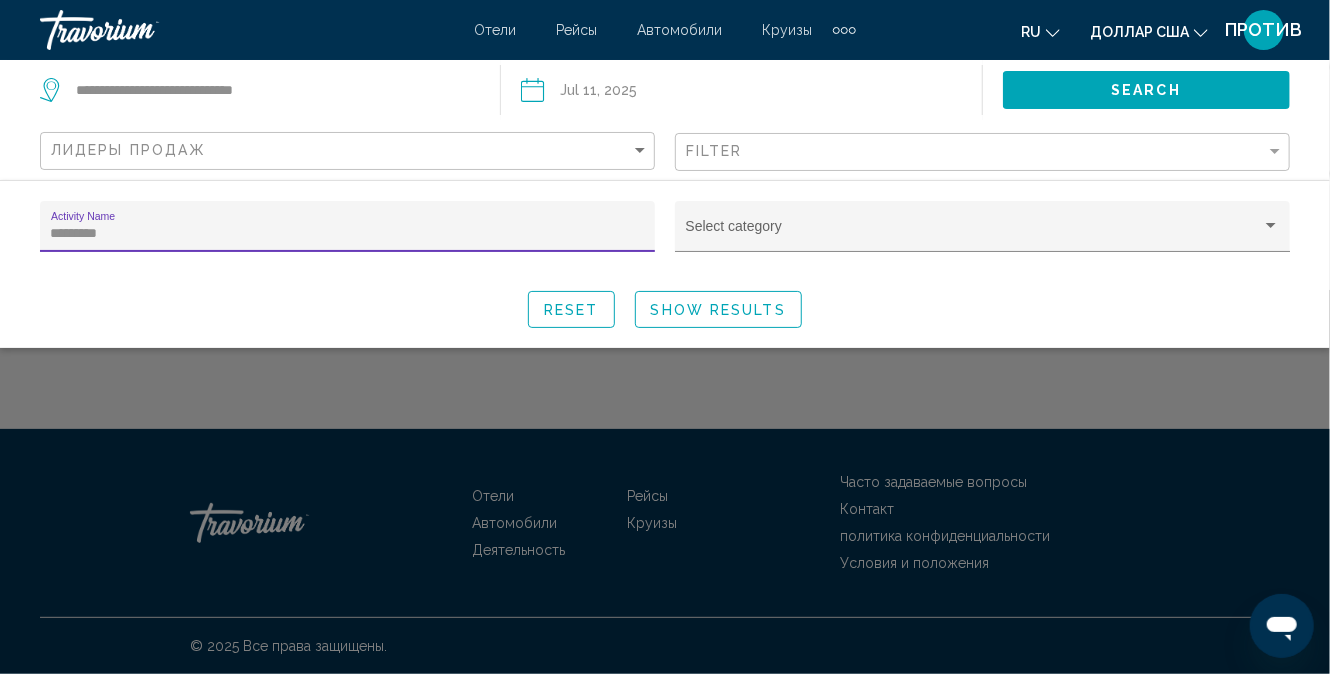 type on "*********" 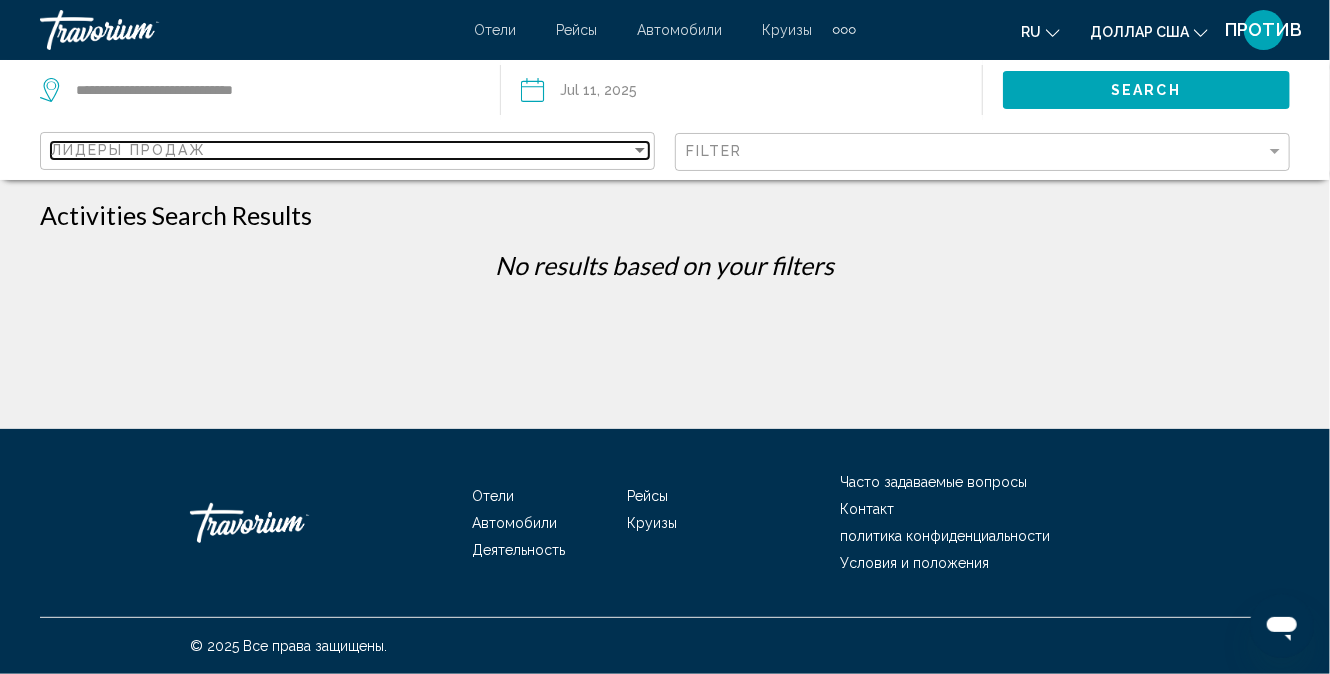 click on "Лидеры продаж" at bounding box center [341, 150] 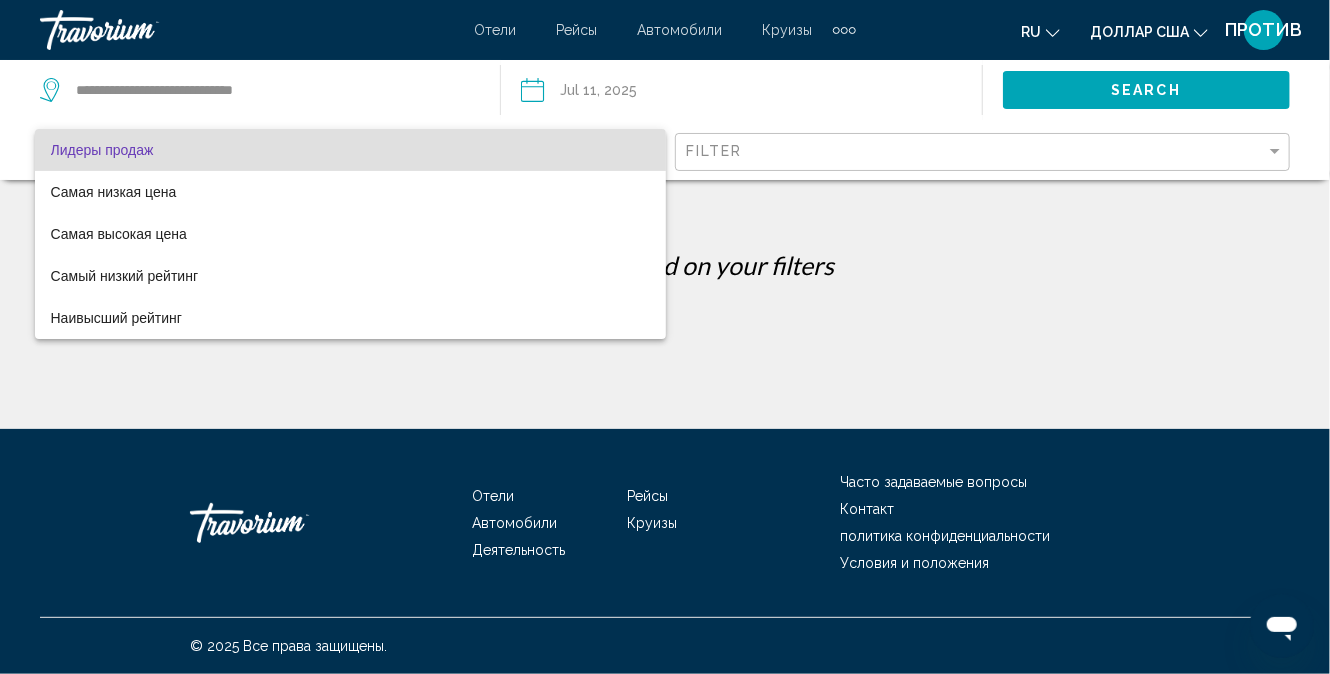 click at bounding box center (665, 337) 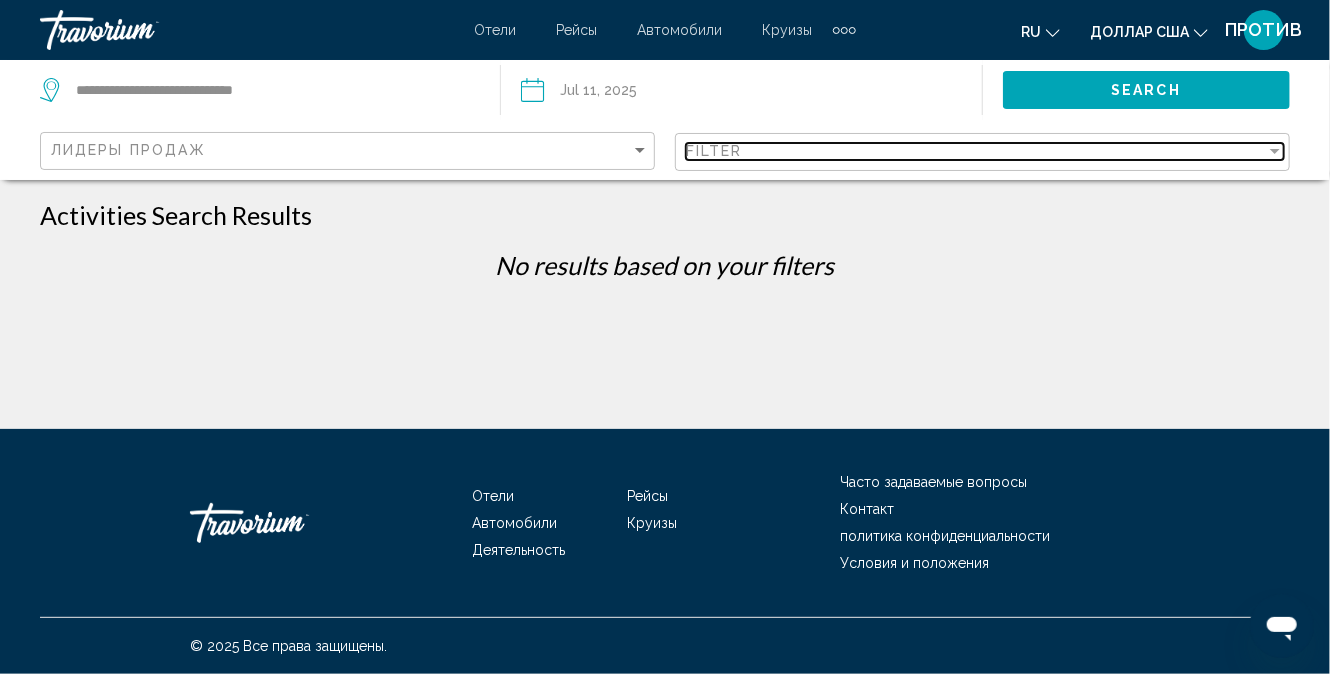 click at bounding box center (1275, 151) 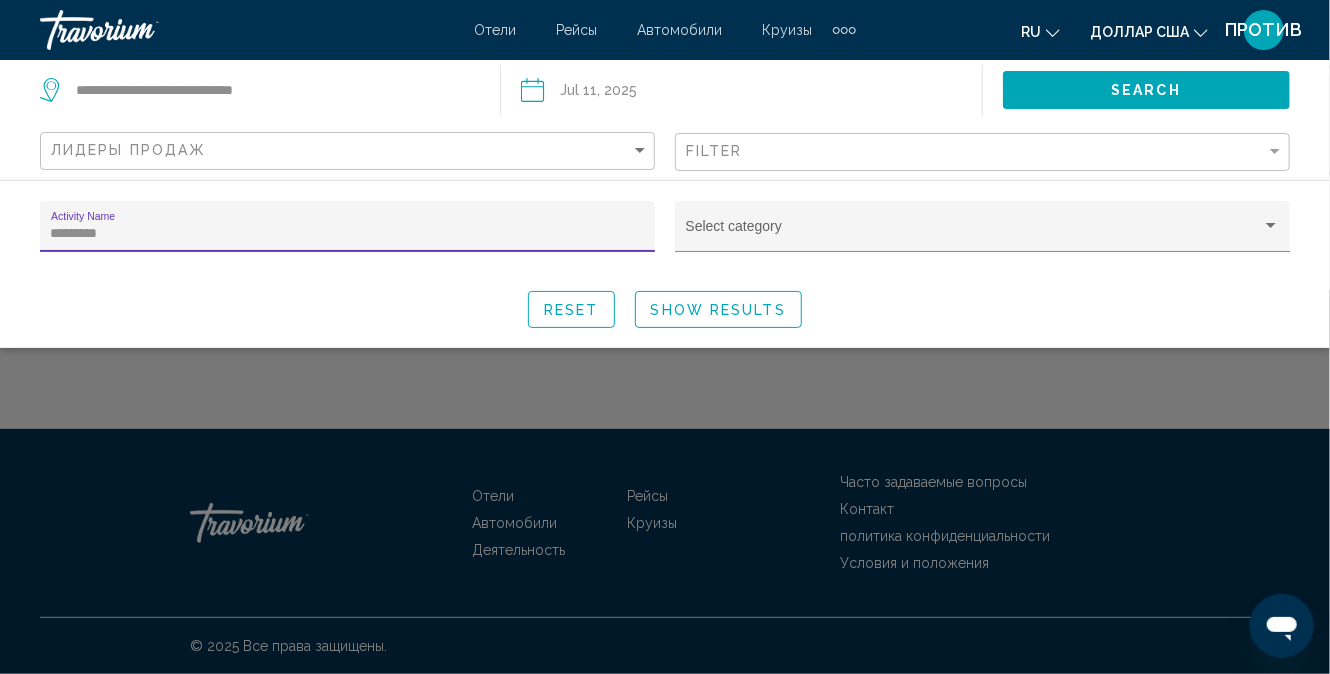 drag, startPoint x: 129, startPoint y: 232, endPoint x: 0, endPoint y: 200, distance: 132.90974 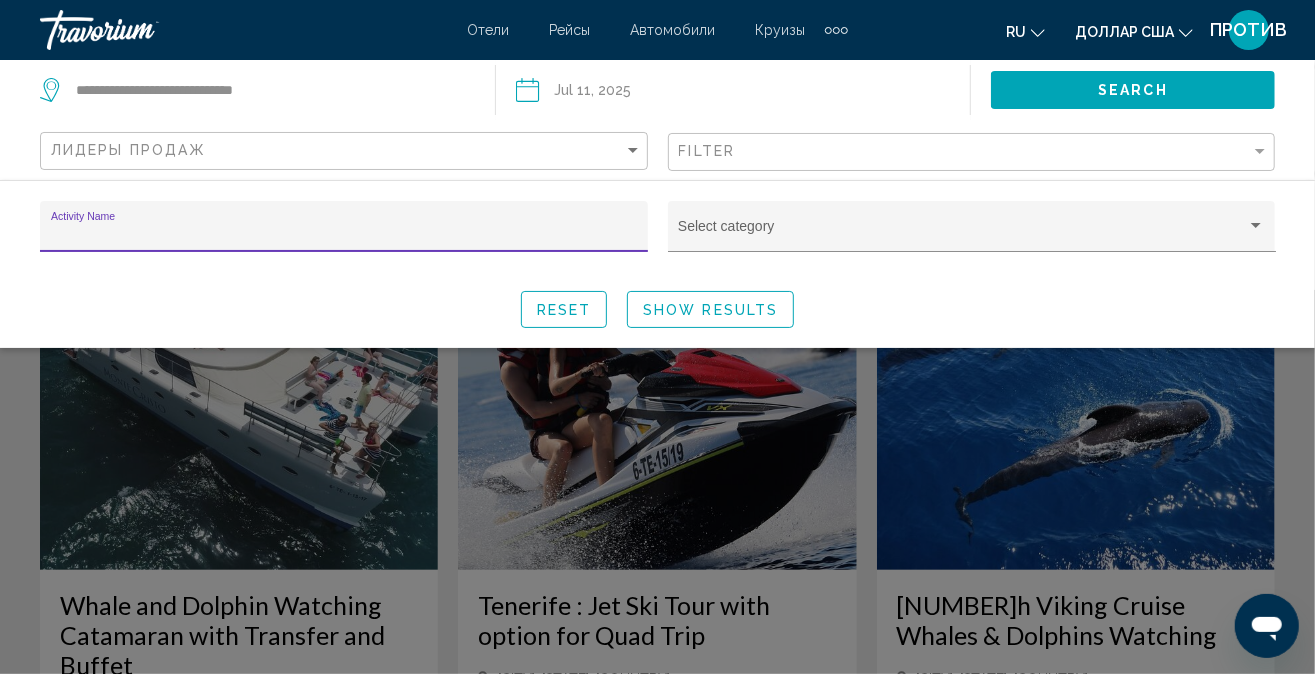 type 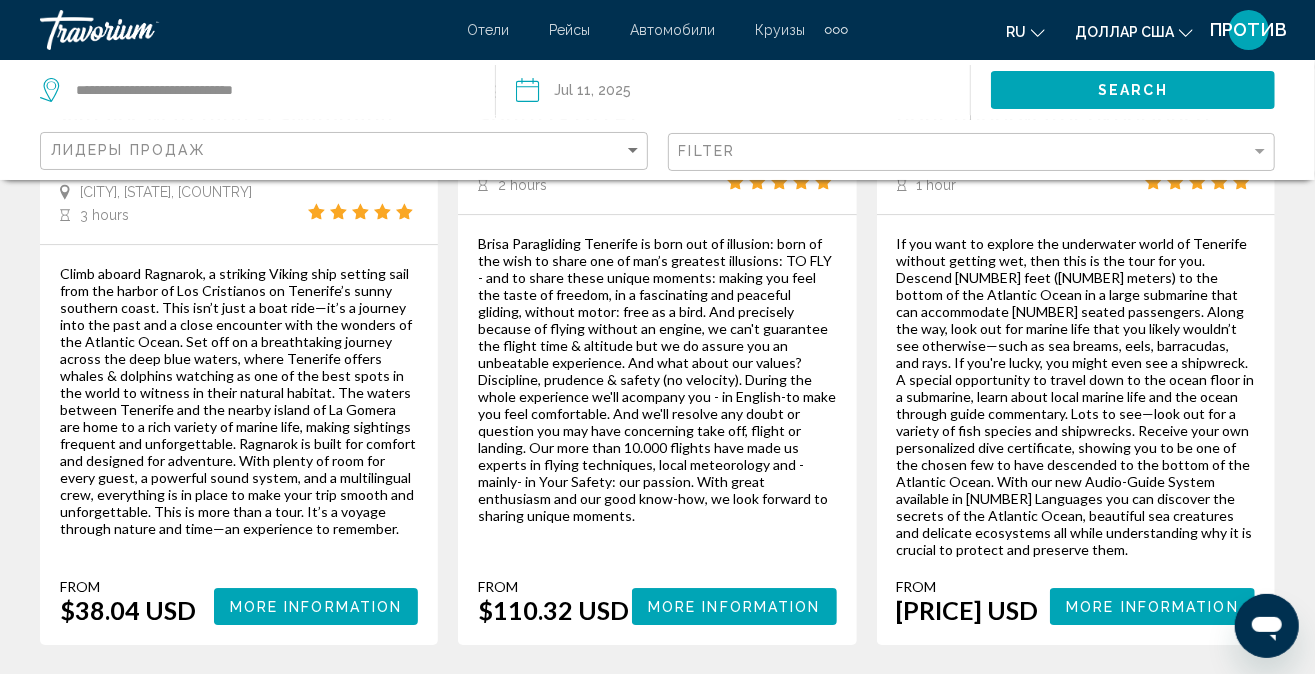 scroll, scrollTop: 3300, scrollLeft: 0, axis: vertical 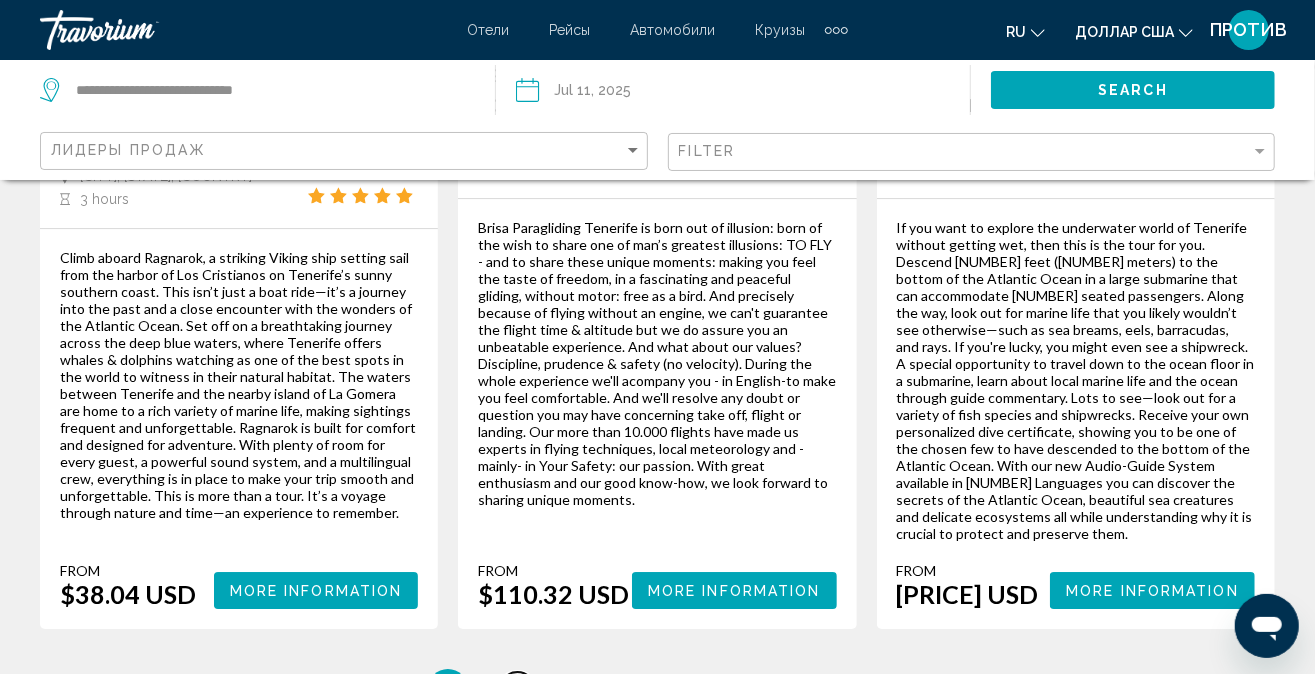 click on "2" at bounding box center [518, 689] 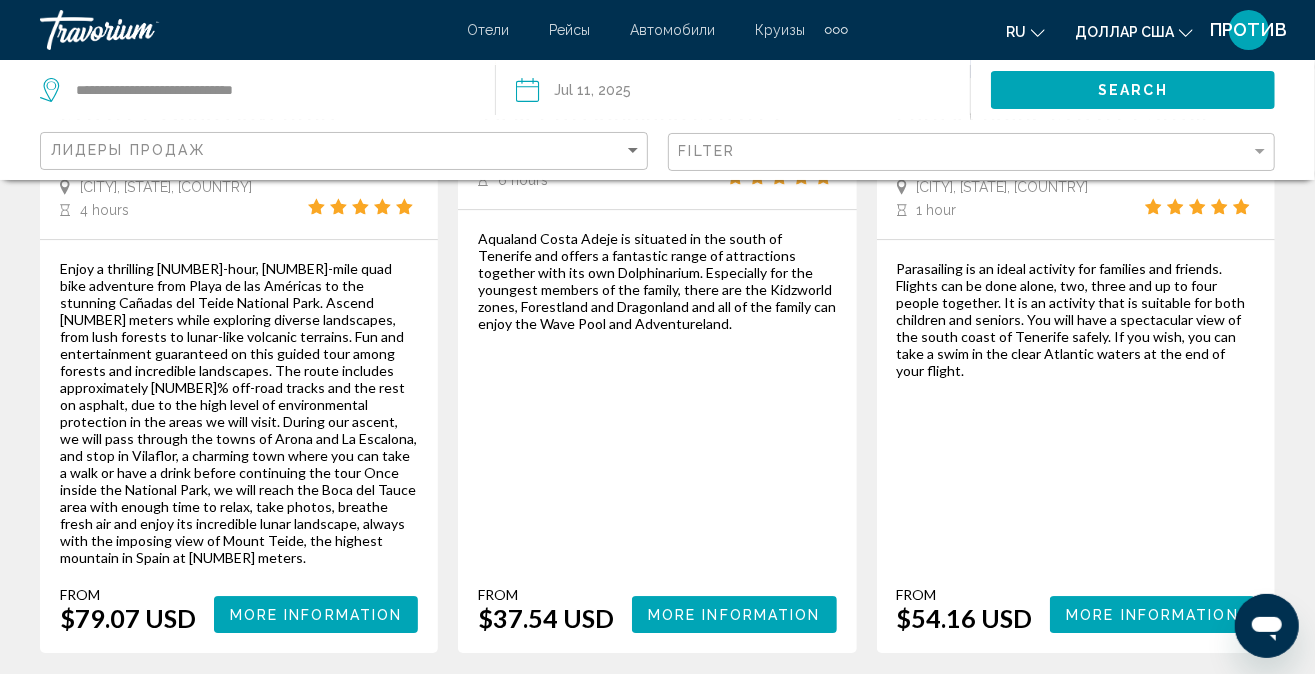 scroll, scrollTop: 3100, scrollLeft: 0, axis: vertical 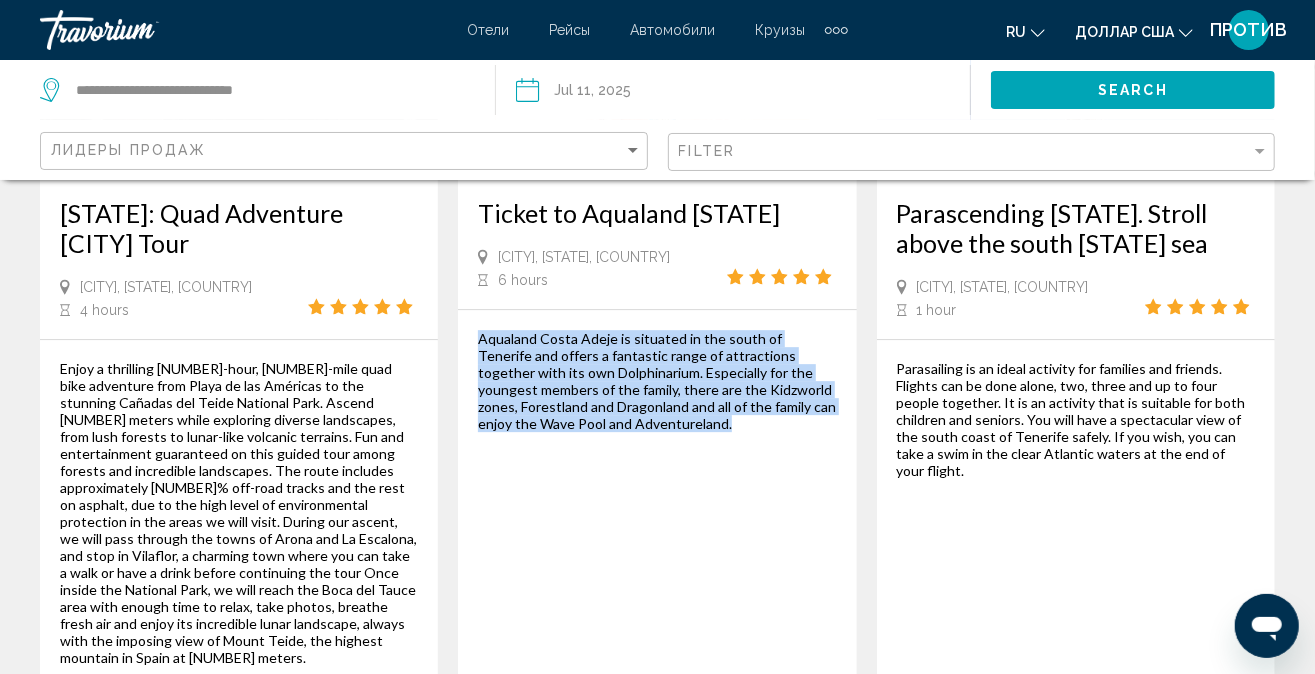 drag, startPoint x: 480, startPoint y: 316, endPoint x: 740, endPoint y: 413, distance: 277.50494 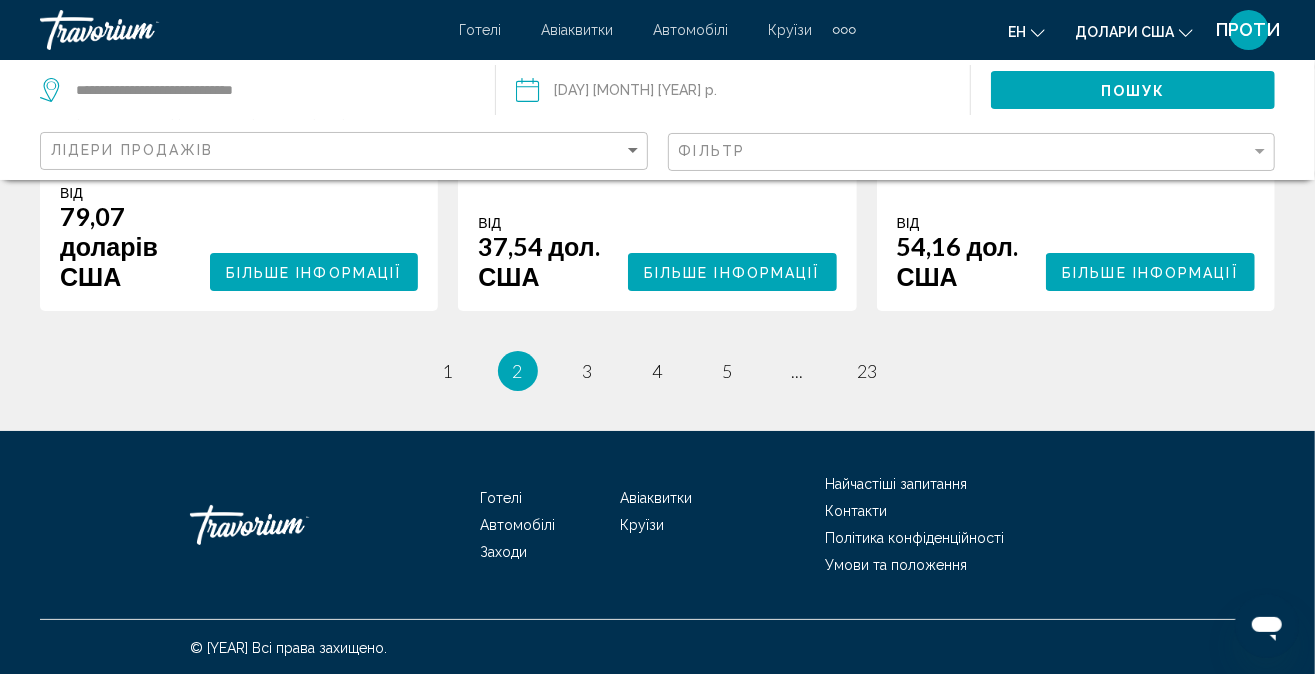 scroll, scrollTop: 3954, scrollLeft: 0, axis: vertical 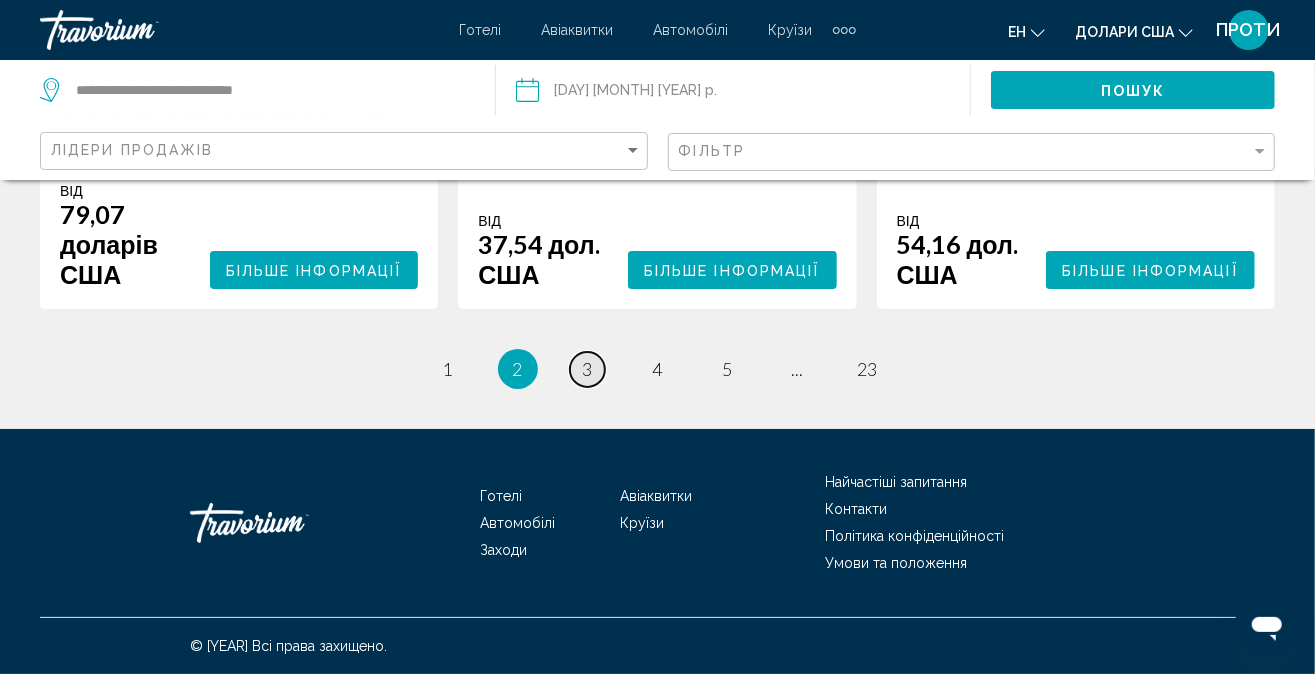 click on "3" at bounding box center (588, 369) 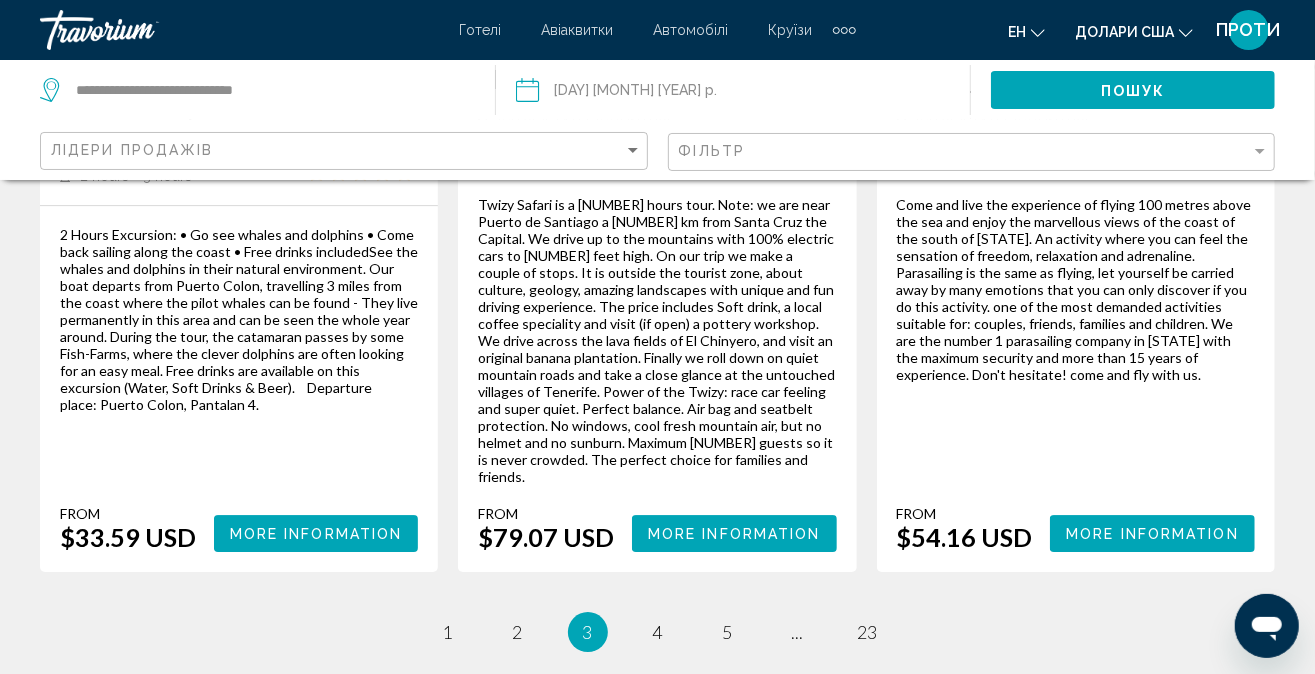 scroll, scrollTop: 3200, scrollLeft: 0, axis: vertical 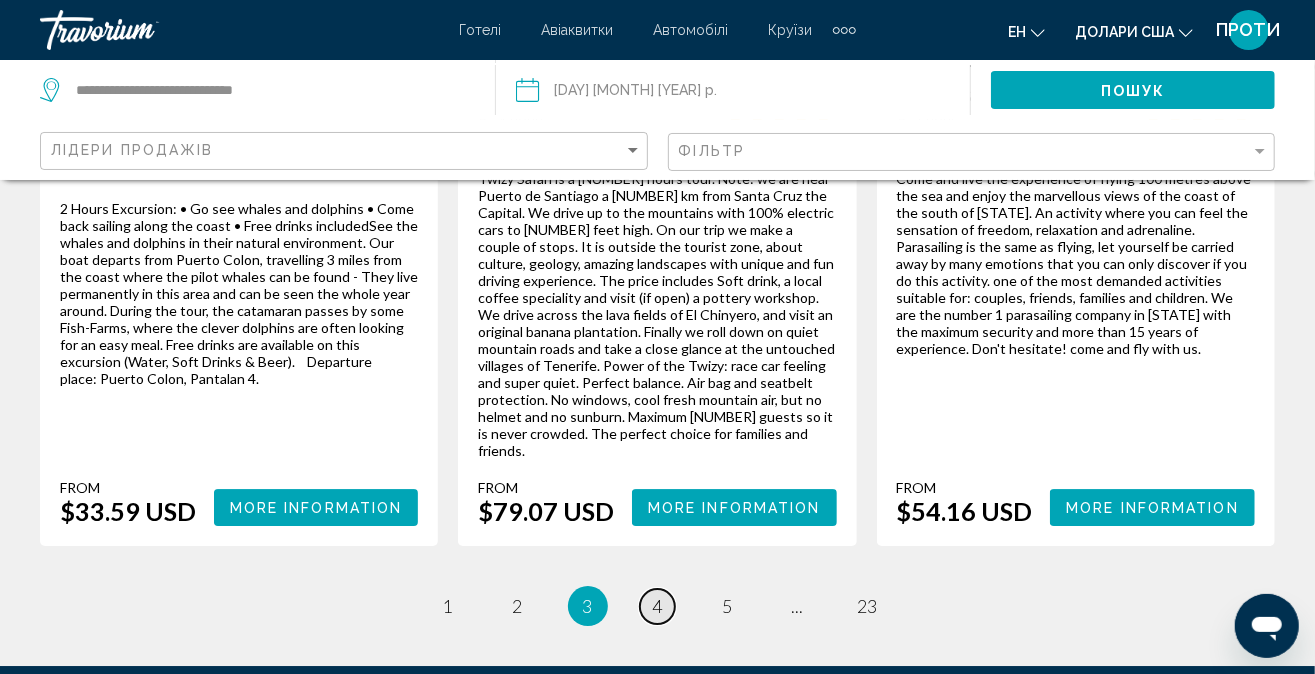 click on "сторінка 4" at bounding box center (657, 606) 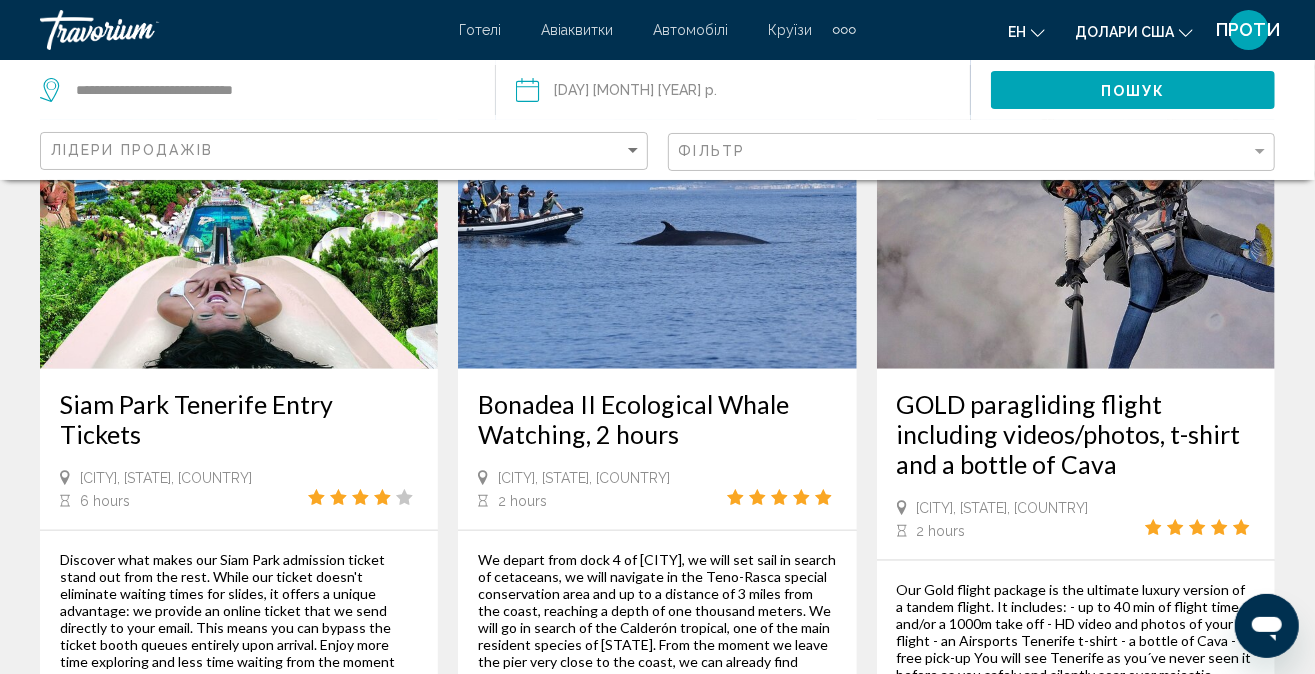 scroll, scrollTop: 999, scrollLeft: 0, axis: vertical 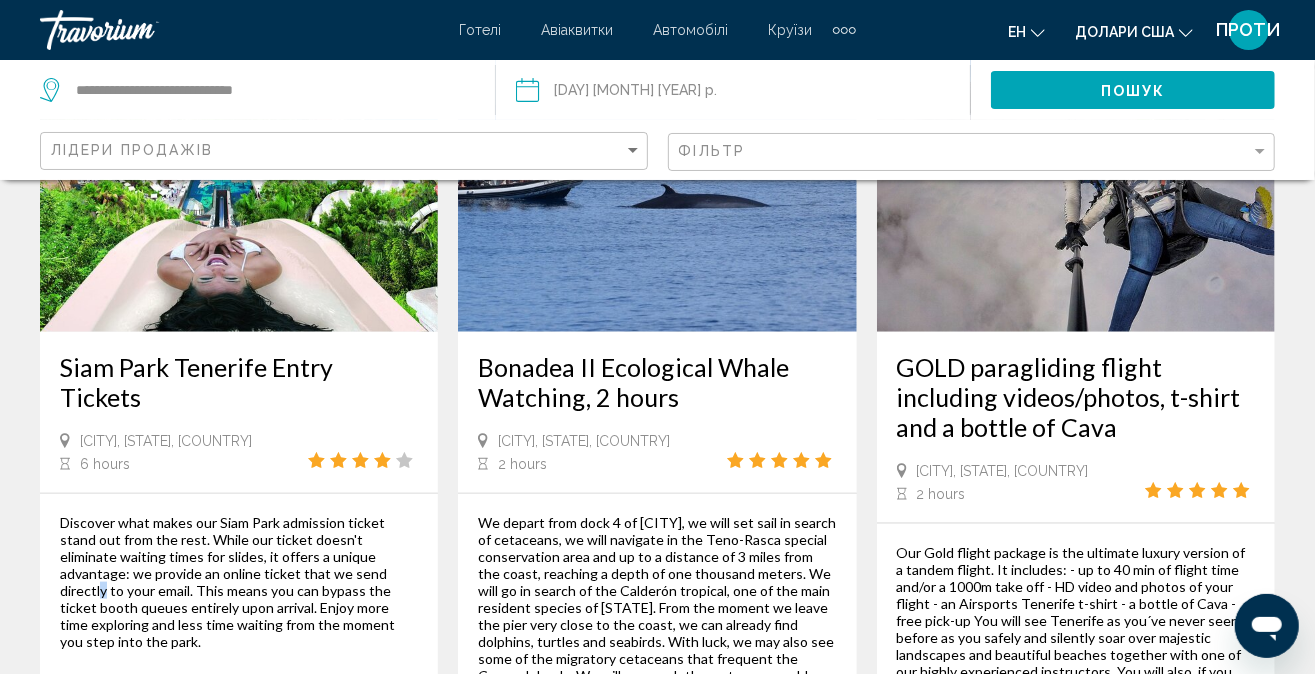 click on "Discover what makes our Siam Park admission ticket stand out from the rest. While our ticket doesn't eliminate waiting times for slides, it offers a unique advantage: we provide an online ticket that we send directly to your email. This means you can bypass the ticket booth queues entirely upon arrival. Enjoy more time exploring and less time waiting from the moment you step into the park." at bounding box center [239, 582] 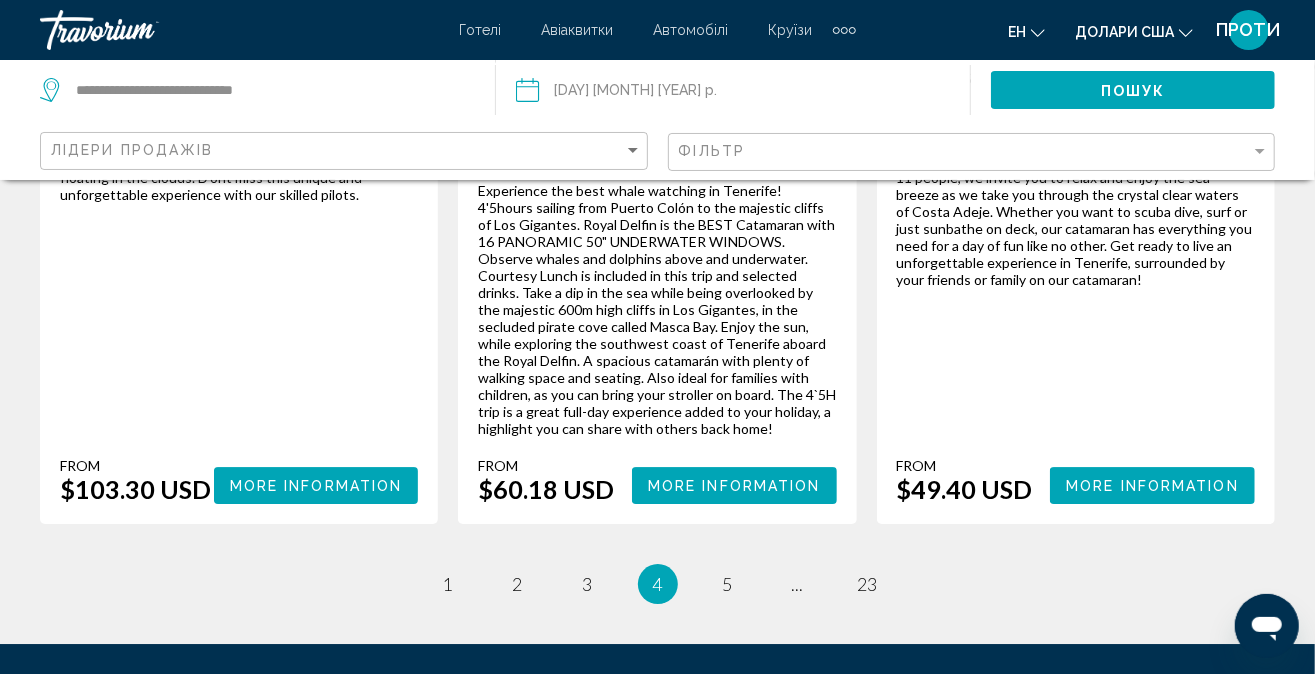 scroll, scrollTop: 3399, scrollLeft: 0, axis: vertical 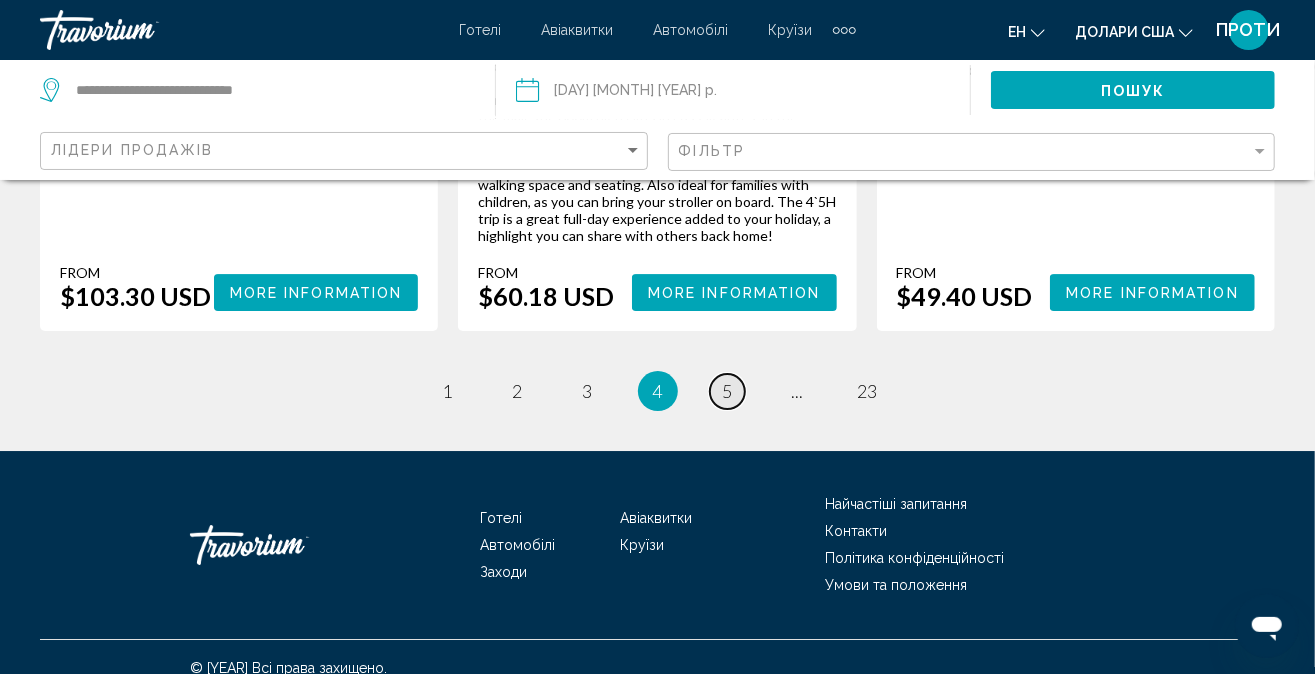 click on "5" at bounding box center [728, 391] 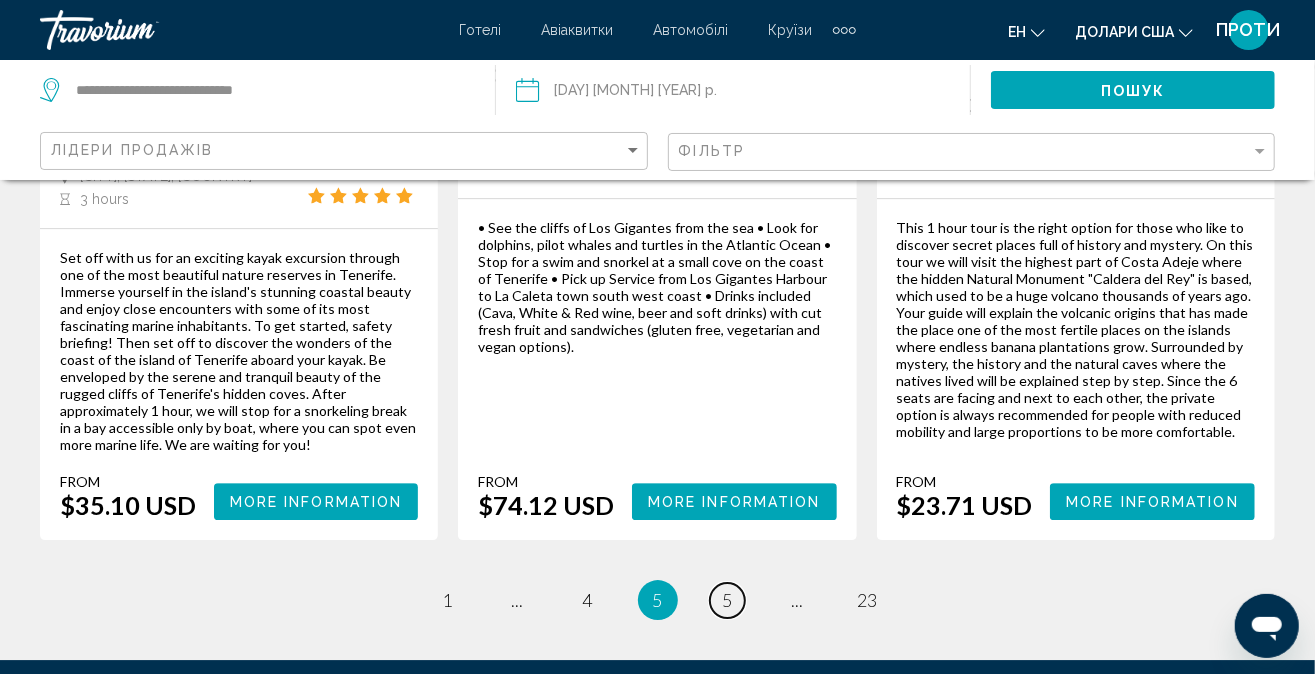 scroll, scrollTop: 3000, scrollLeft: 0, axis: vertical 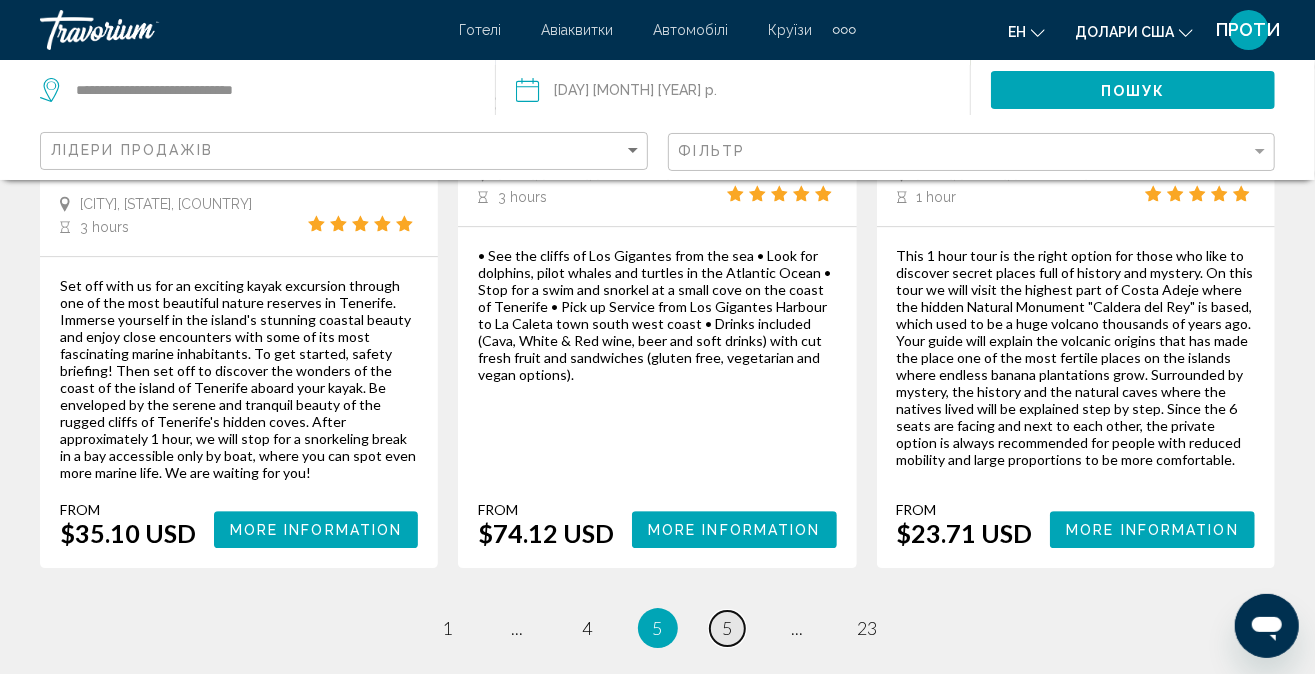 click on "сторінка 5" at bounding box center (727, 628) 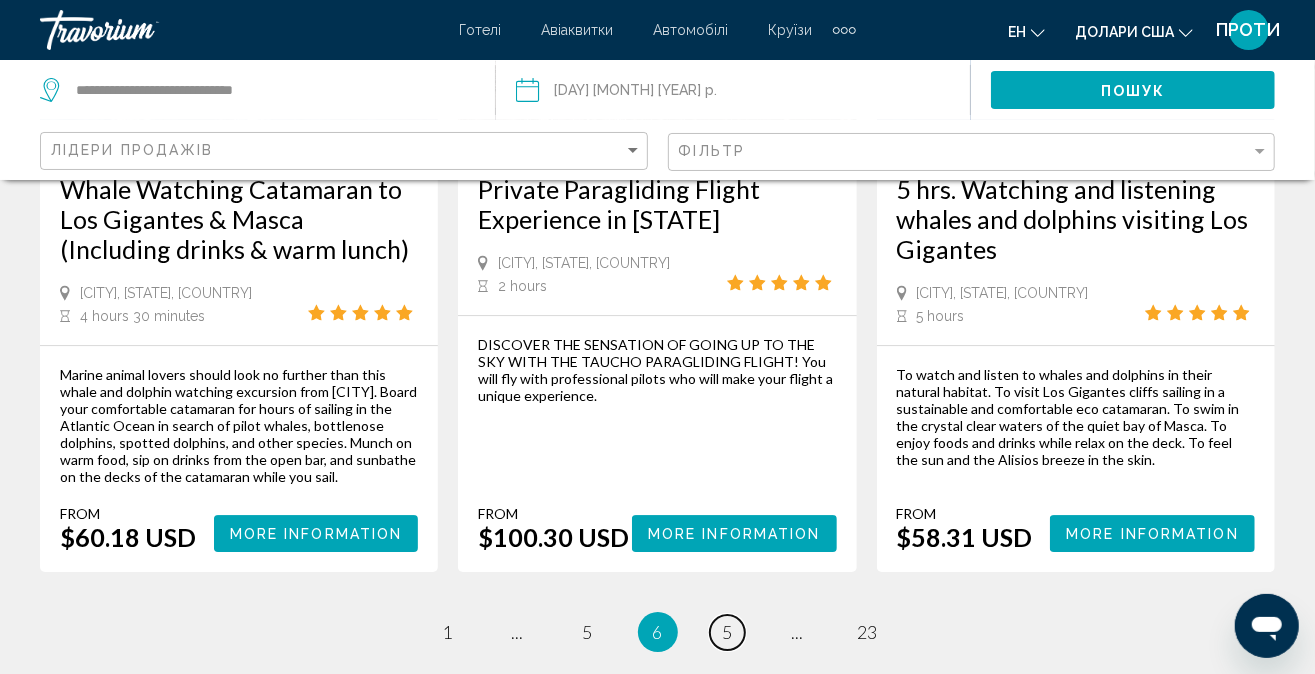 scroll, scrollTop: 3300, scrollLeft: 0, axis: vertical 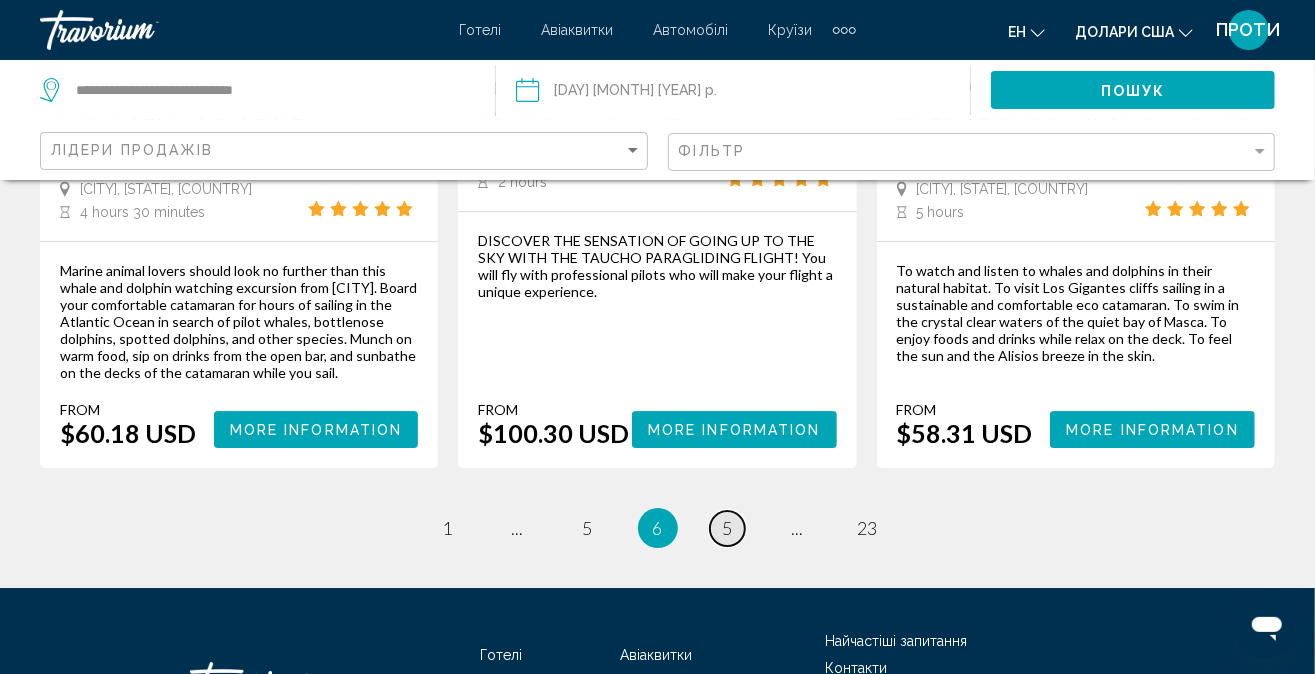 click on "5" at bounding box center (728, 528) 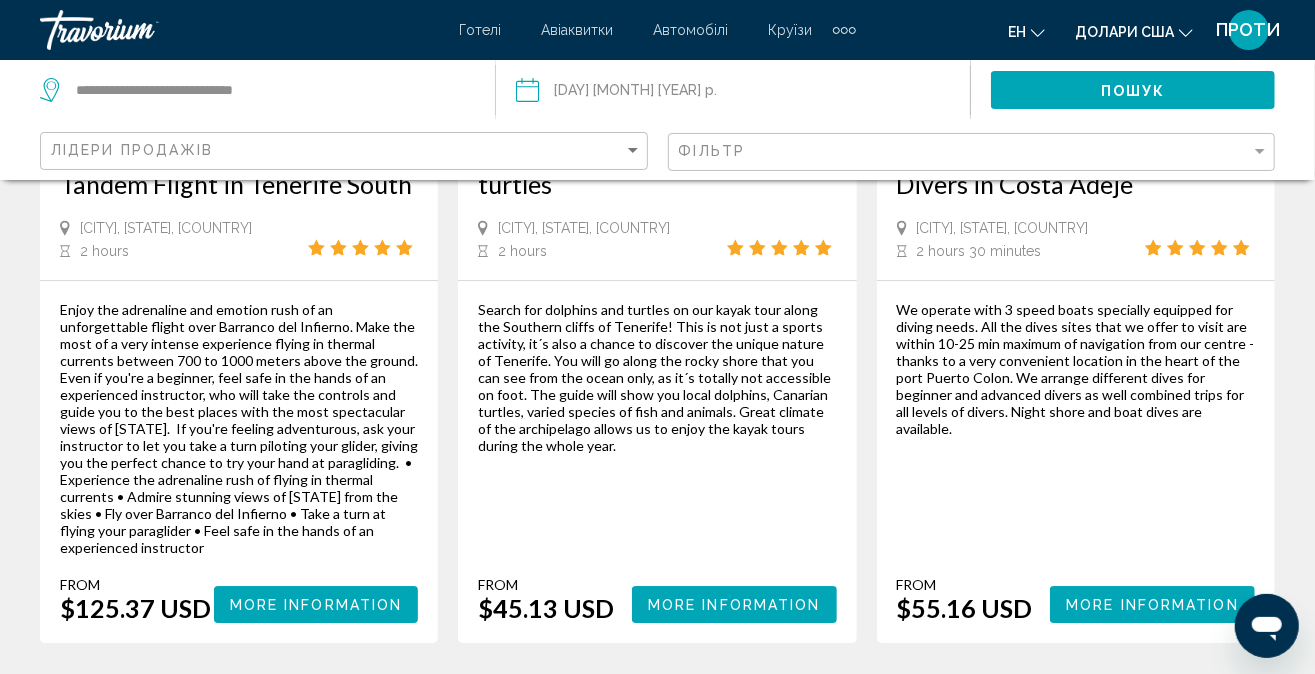 scroll, scrollTop: 3399, scrollLeft: 0, axis: vertical 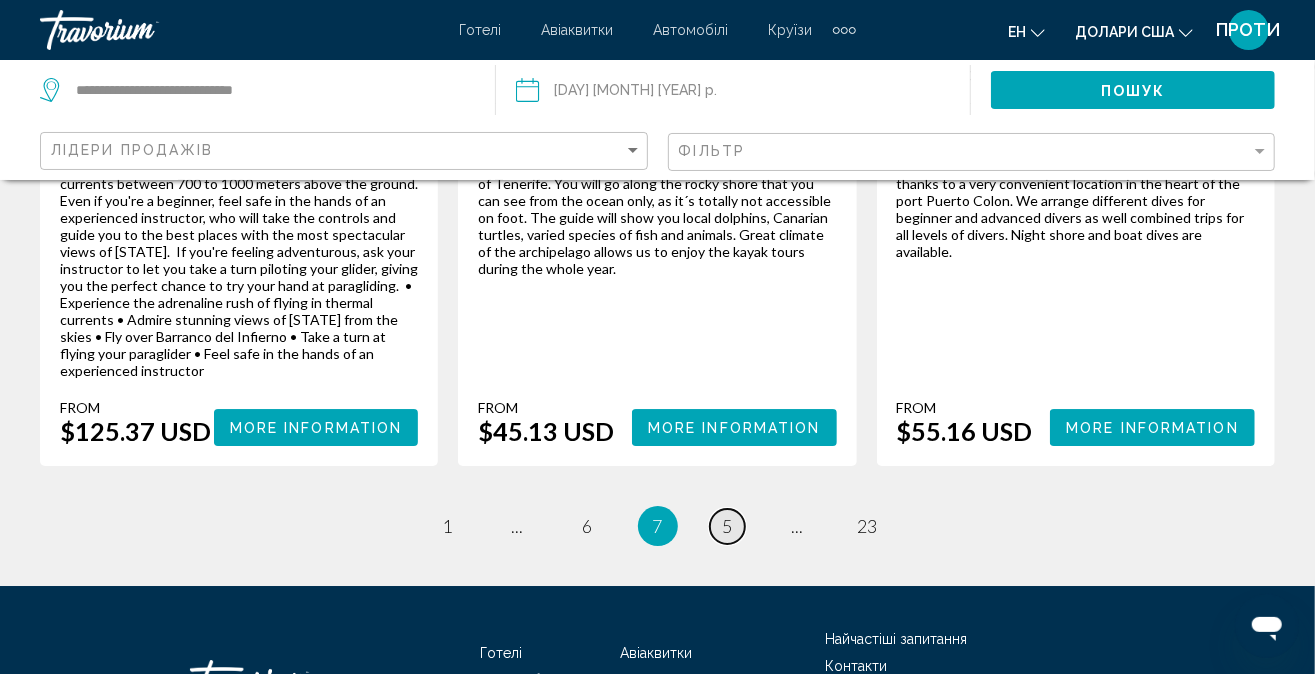 click on "5" at bounding box center [728, 526] 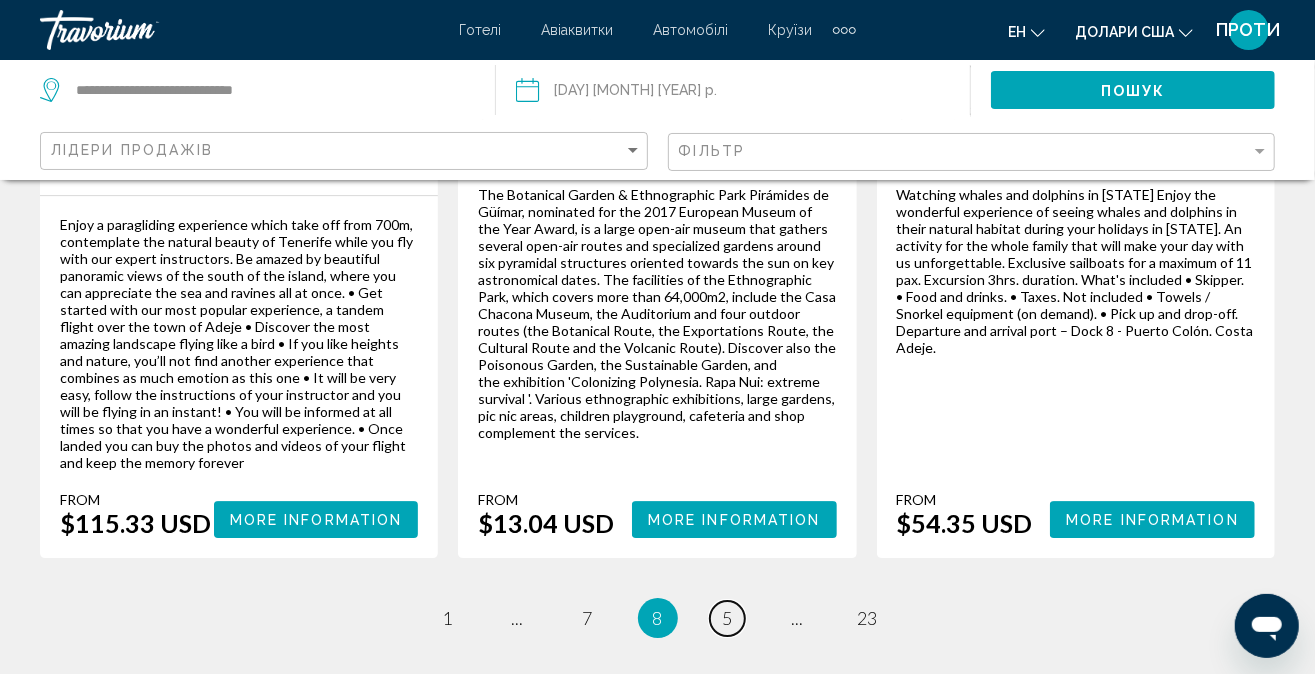 scroll, scrollTop: 3200, scrollLeft: 0, axis: vertical 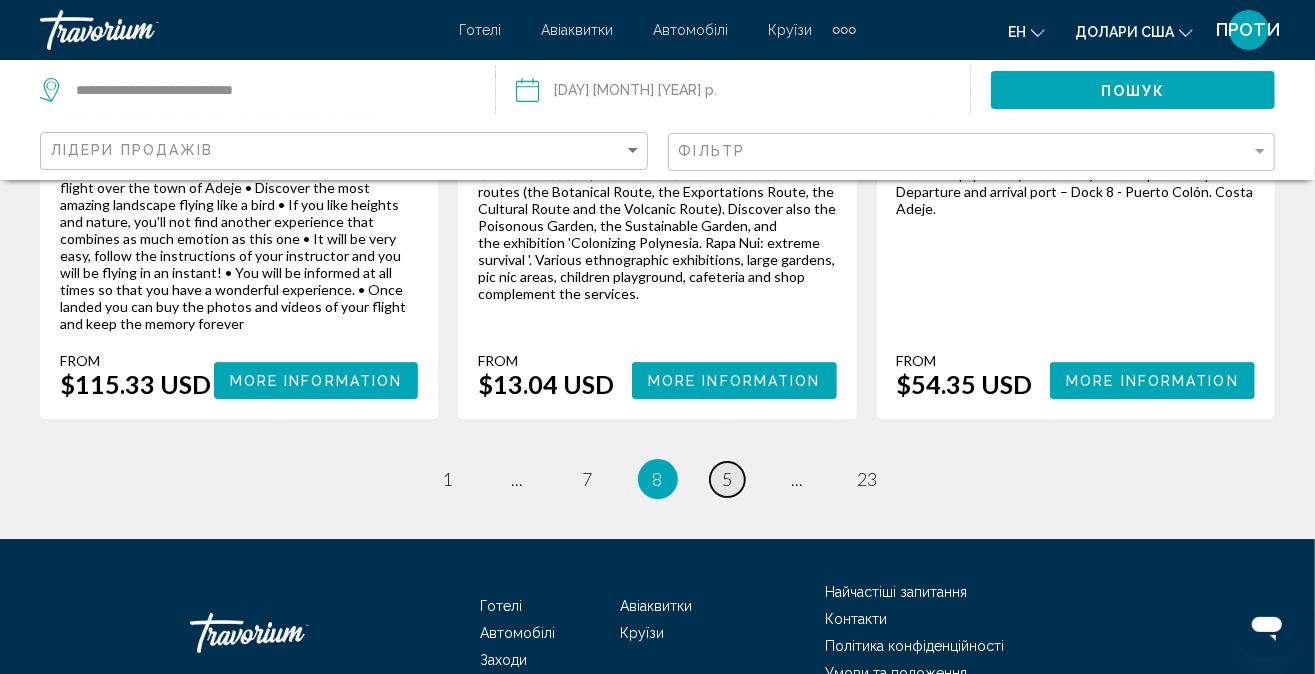 click on "5" at bounding box center (728, 479) 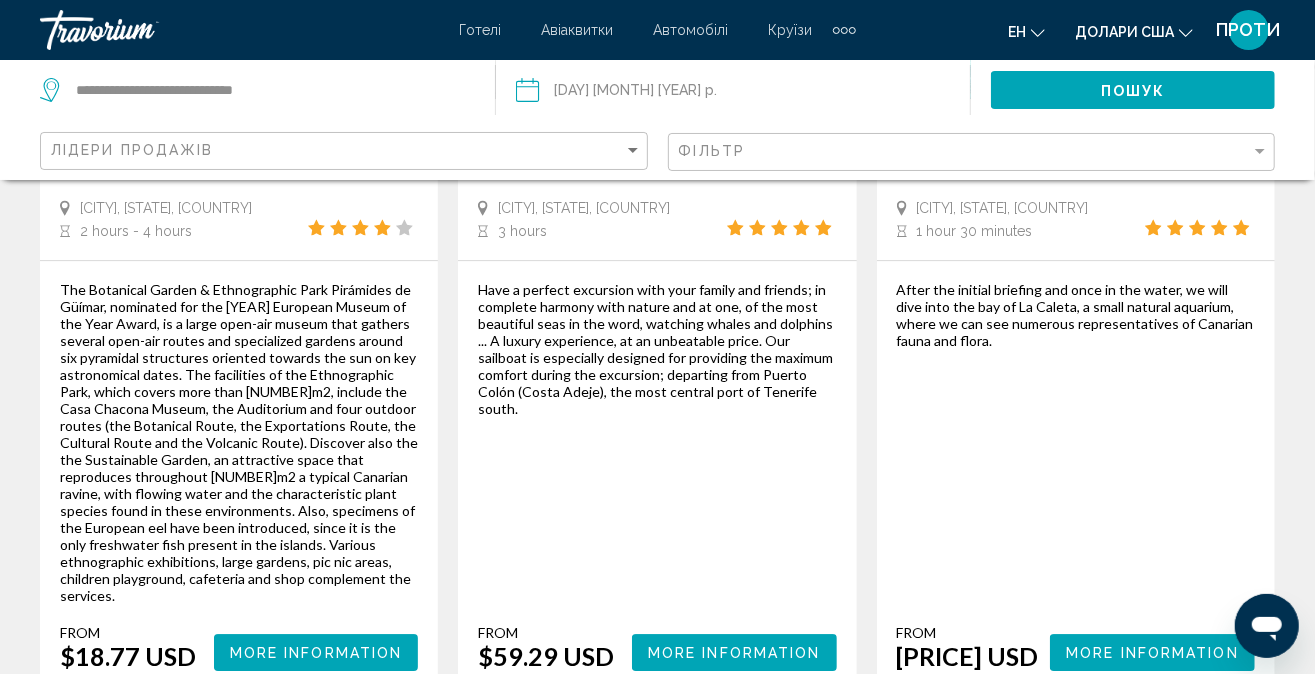 scroll, scrollTop: 3200, scrollLeft: 0, axis: vertical 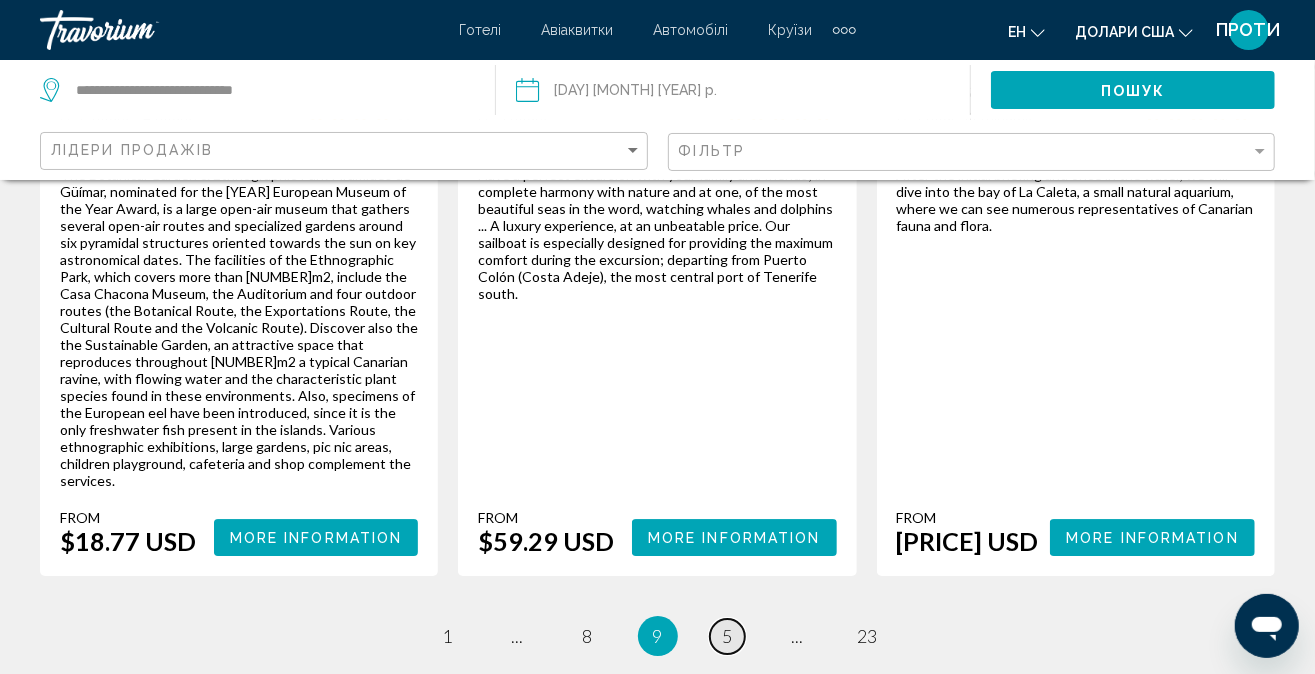 click on "5" at bounding box center [728, 636] 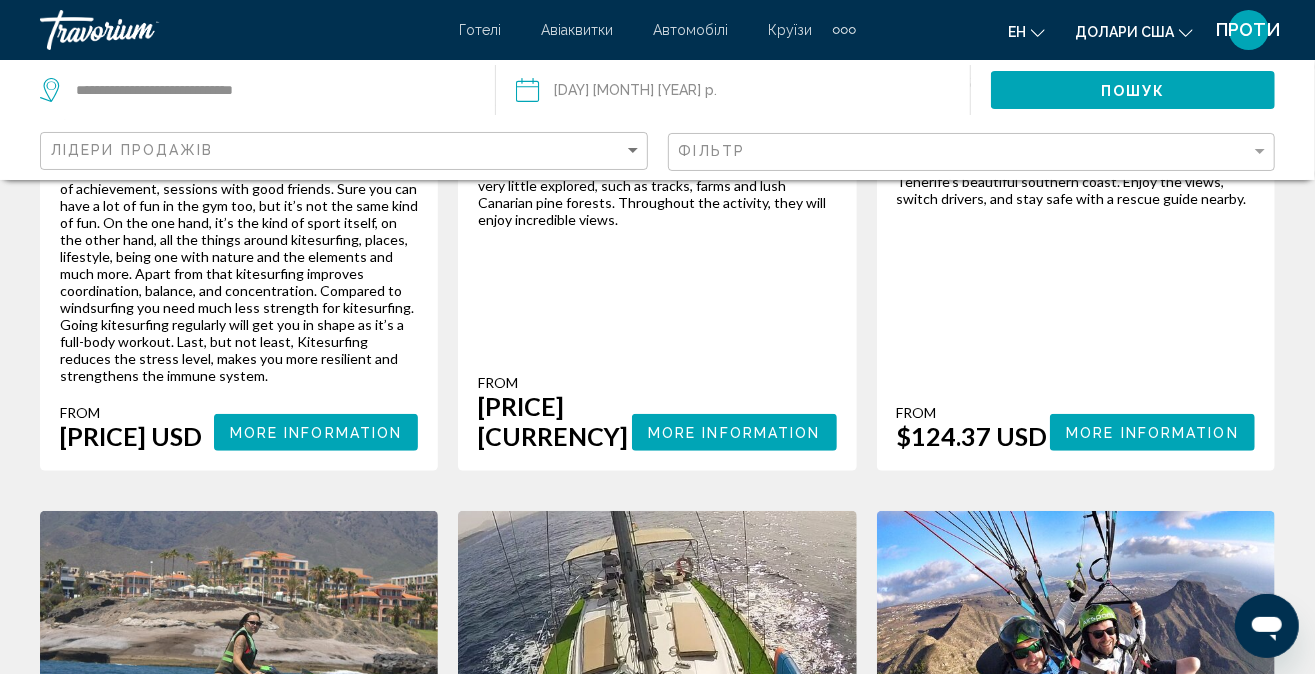 scroll, scrollTop: 500, scrollLeft: 0, axis: vertical 